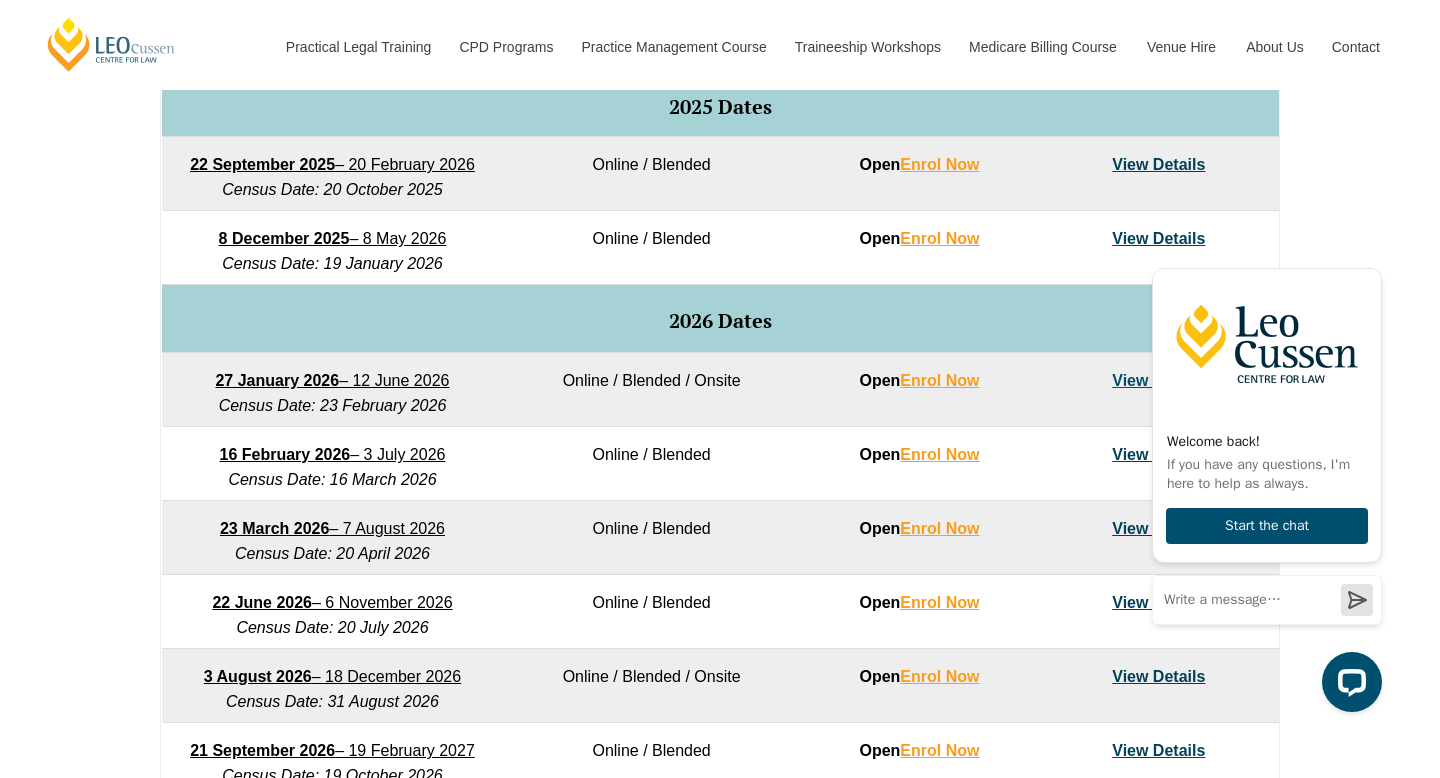 scroll, scrollTop: 1422, scrollLeft: 0, axis: vertical 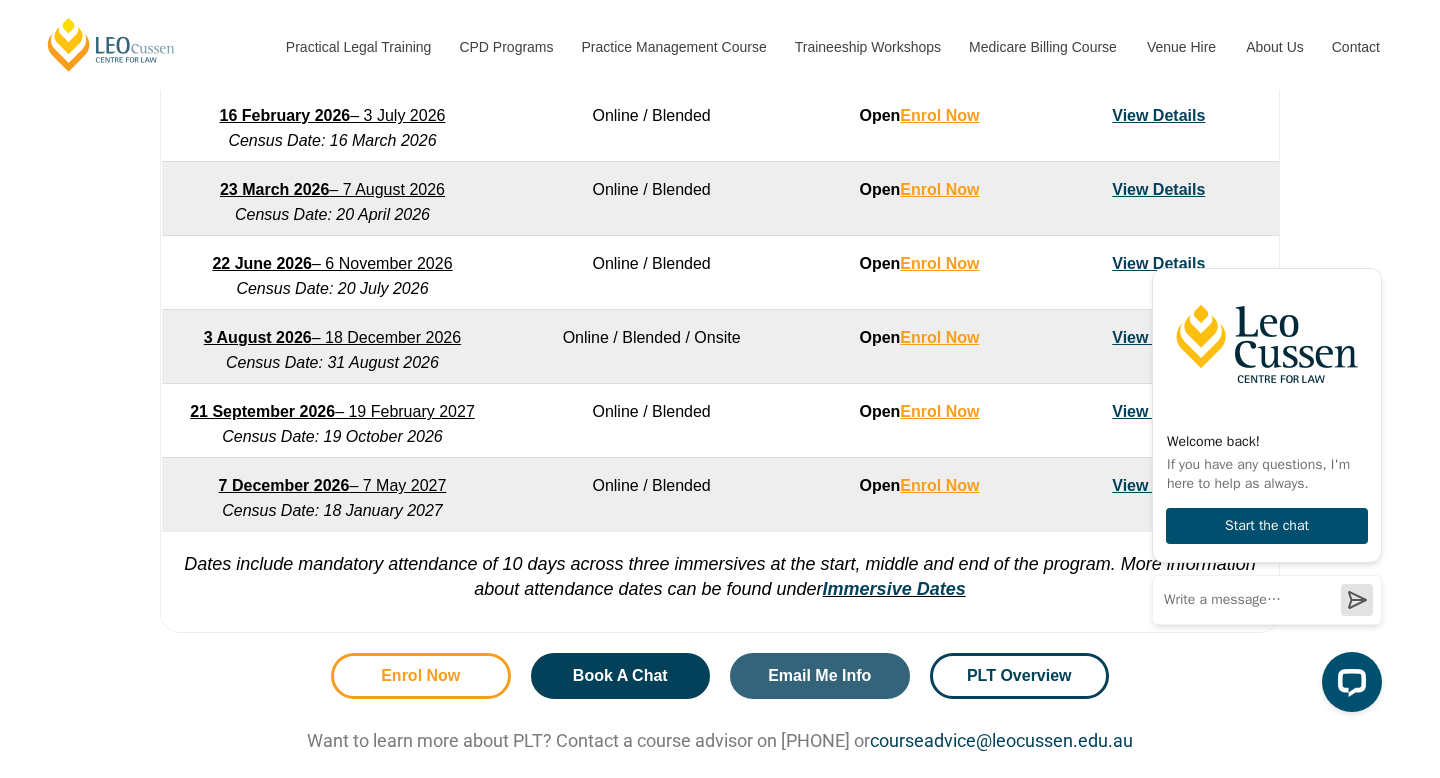 click on "Enrol Now" at bounding box center [420, 676] 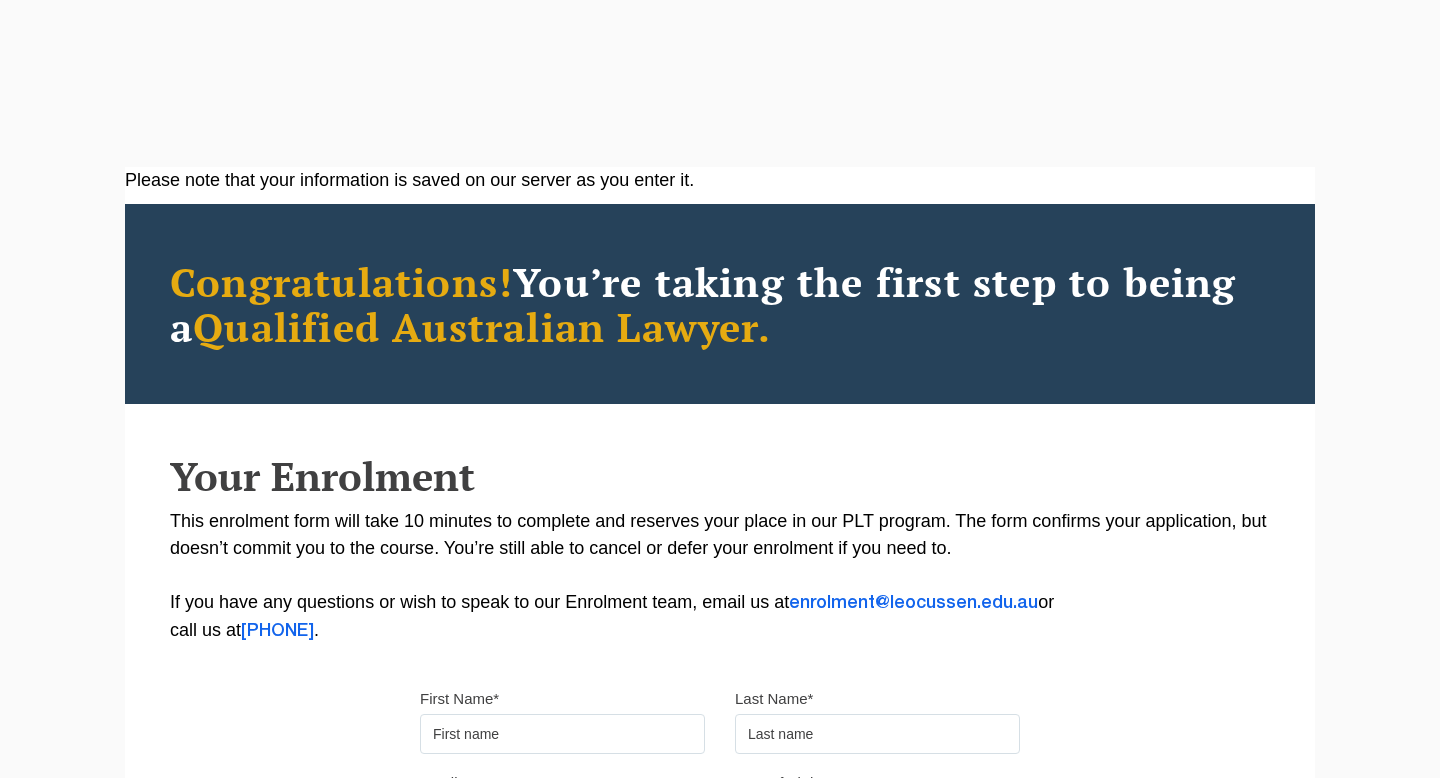 scroll, scrollTop: 371, scrollLeft: 0, axis: vertical 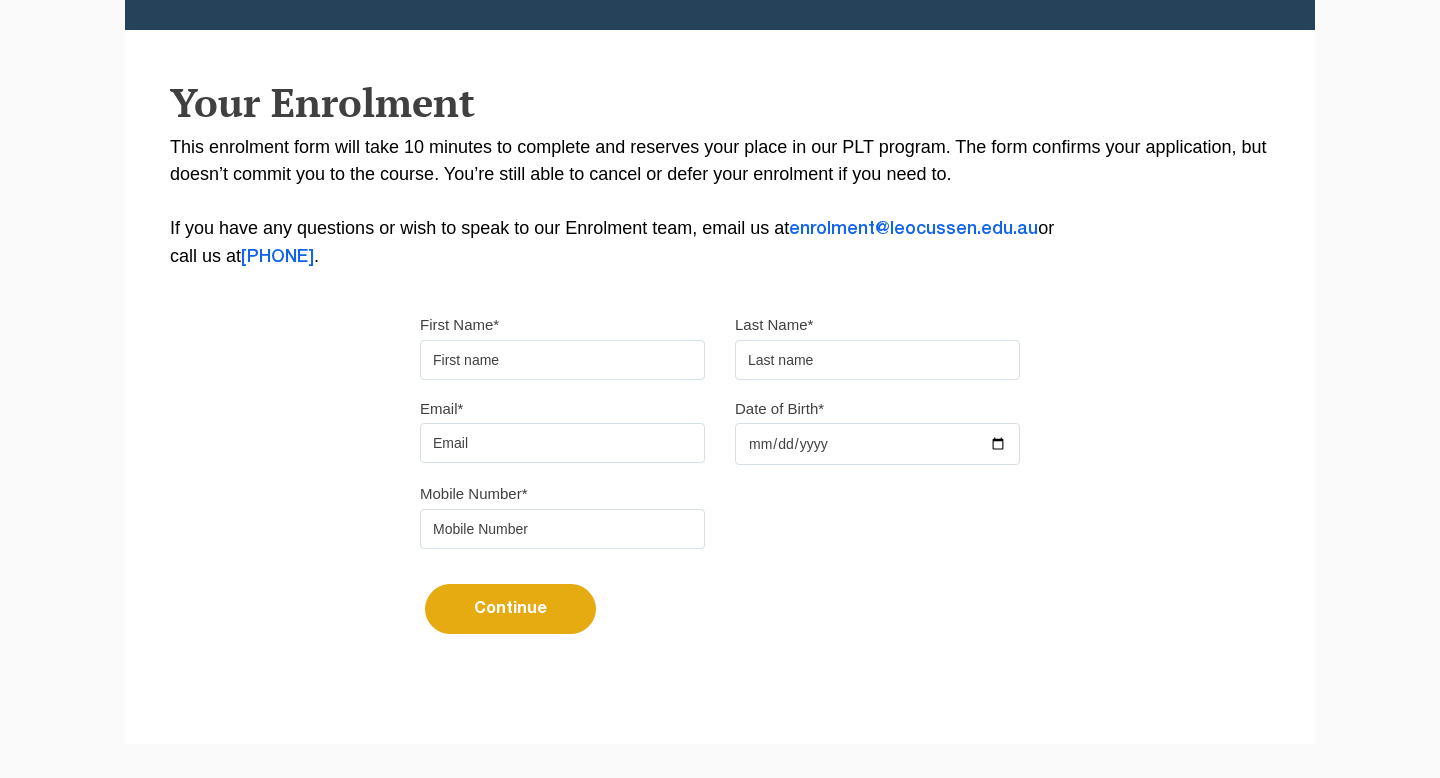 click on "First Name*" at bounding box center (562, 360) 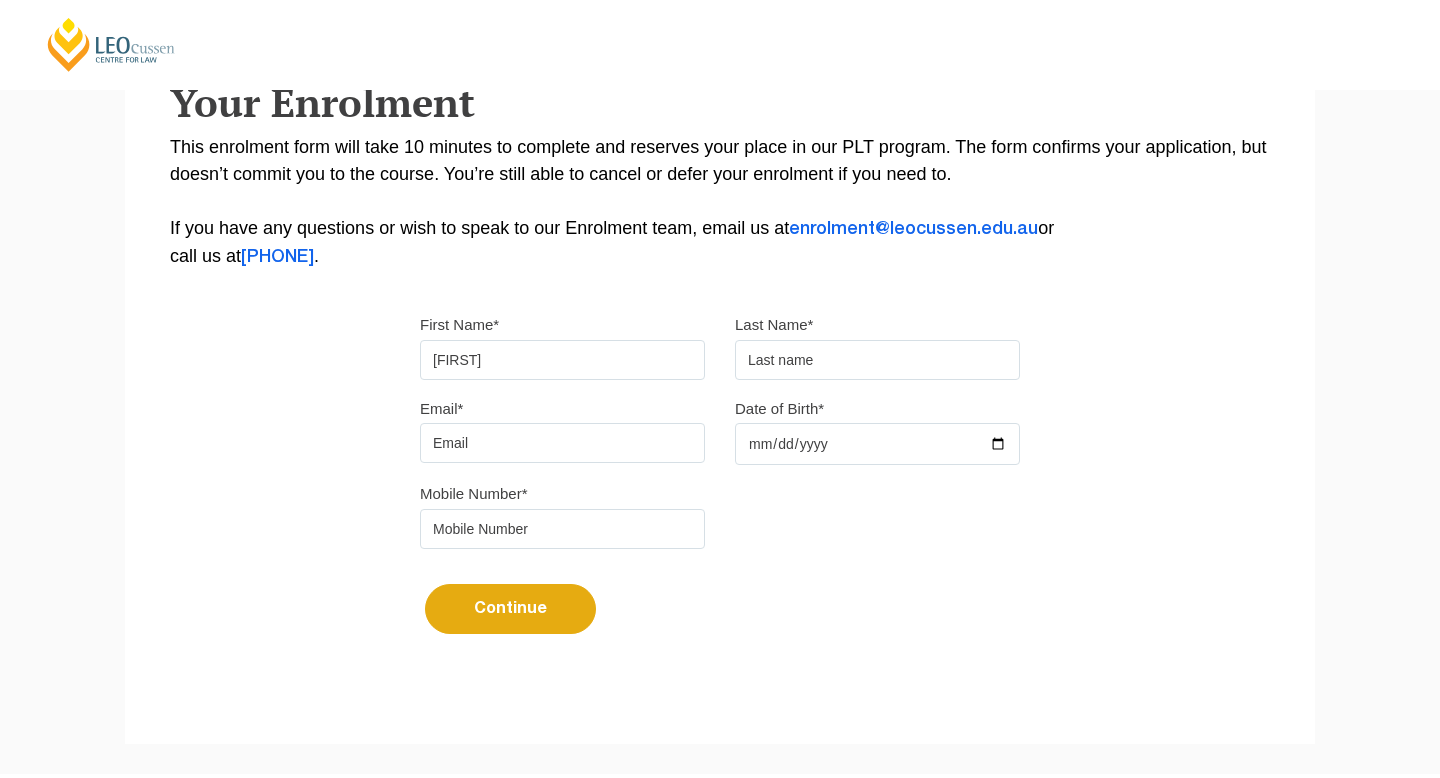 type on "[FIRST]" 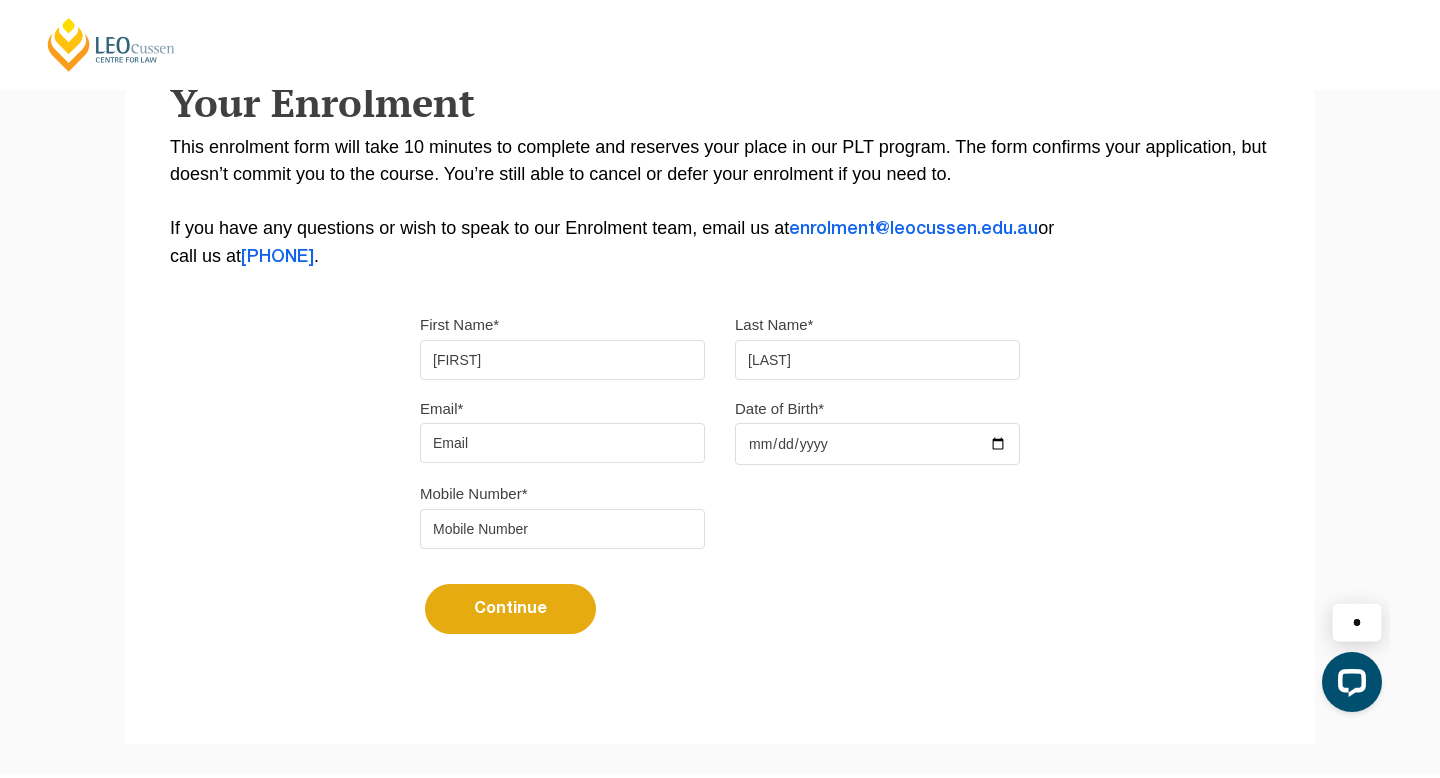 scroll, scrollTop: 0, scrollLeft: 0, axis: both 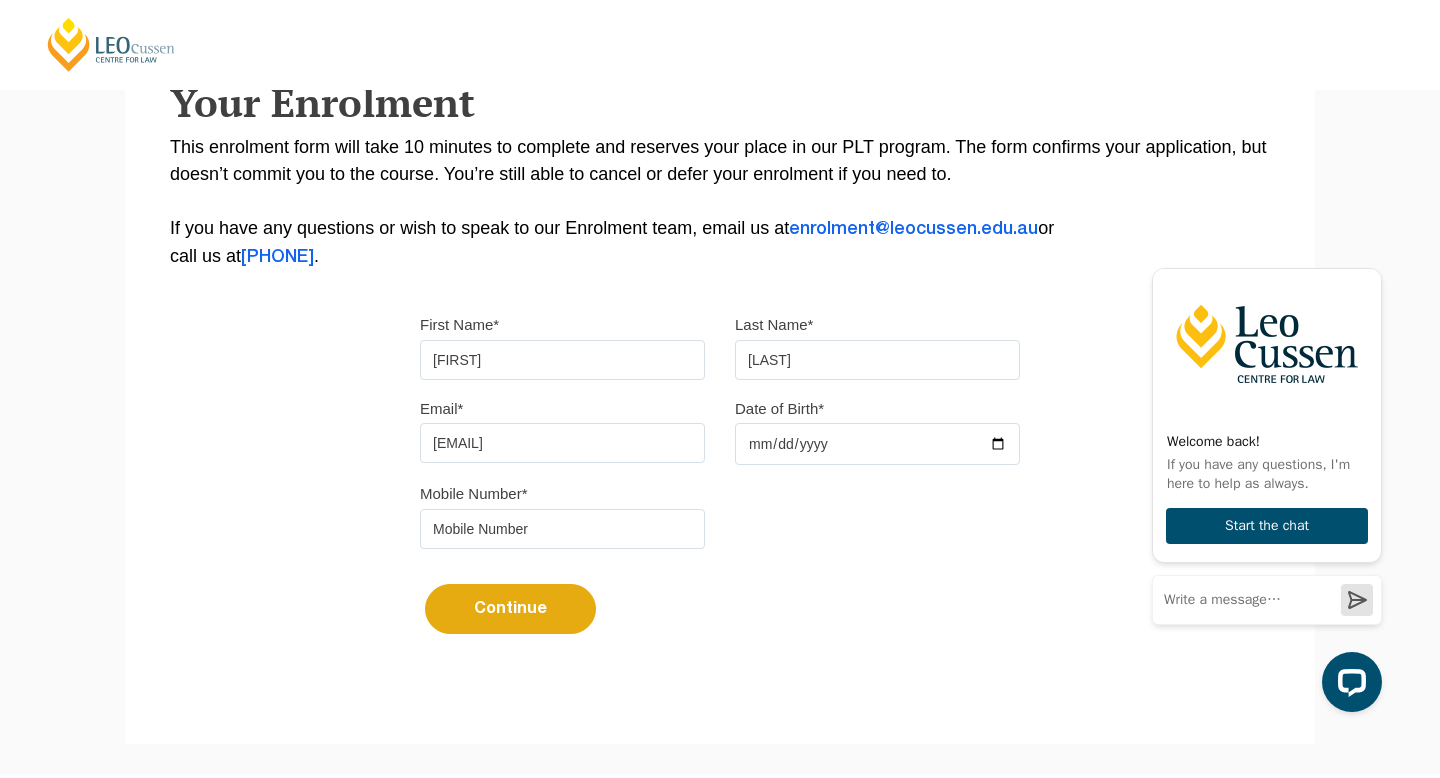 type on "[EMAIL]" 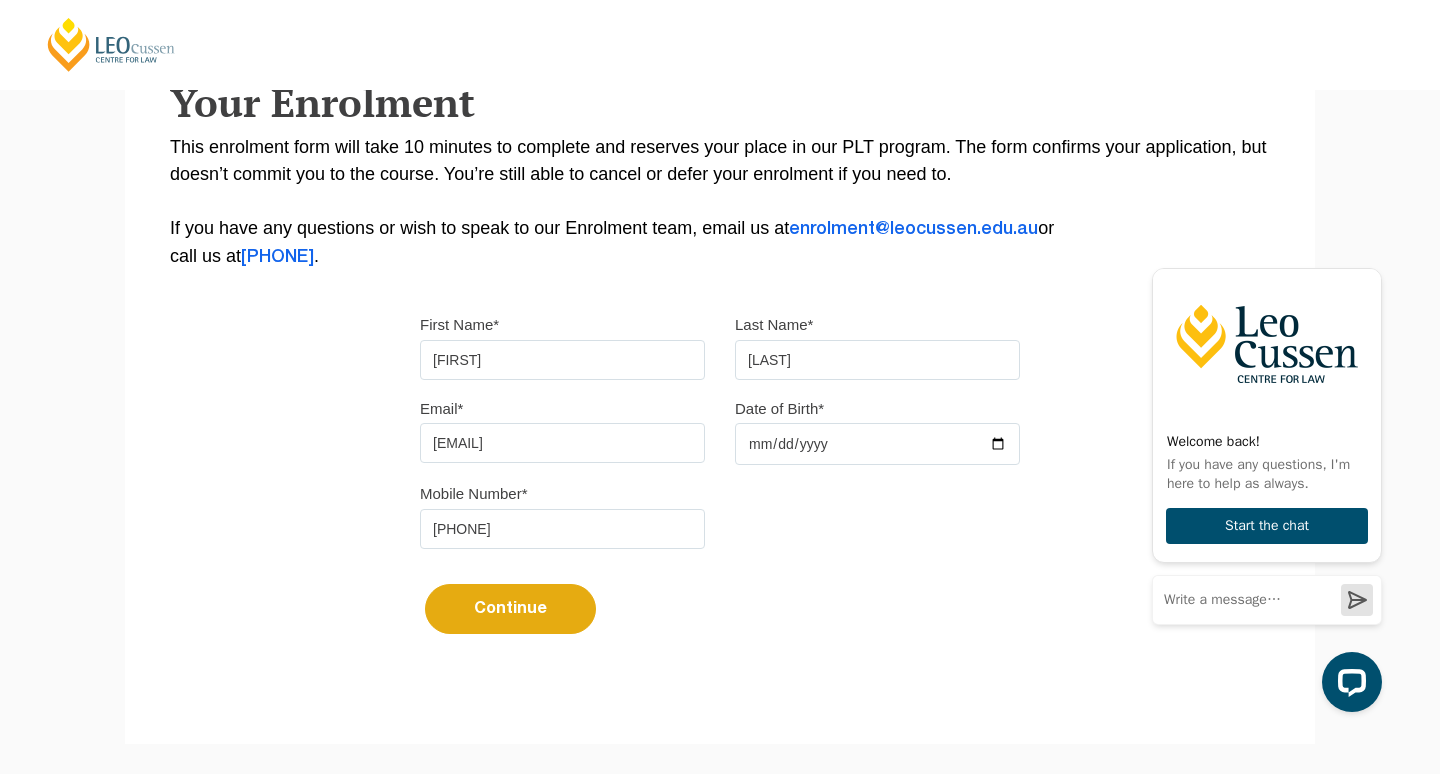 type on "[PHONE]" 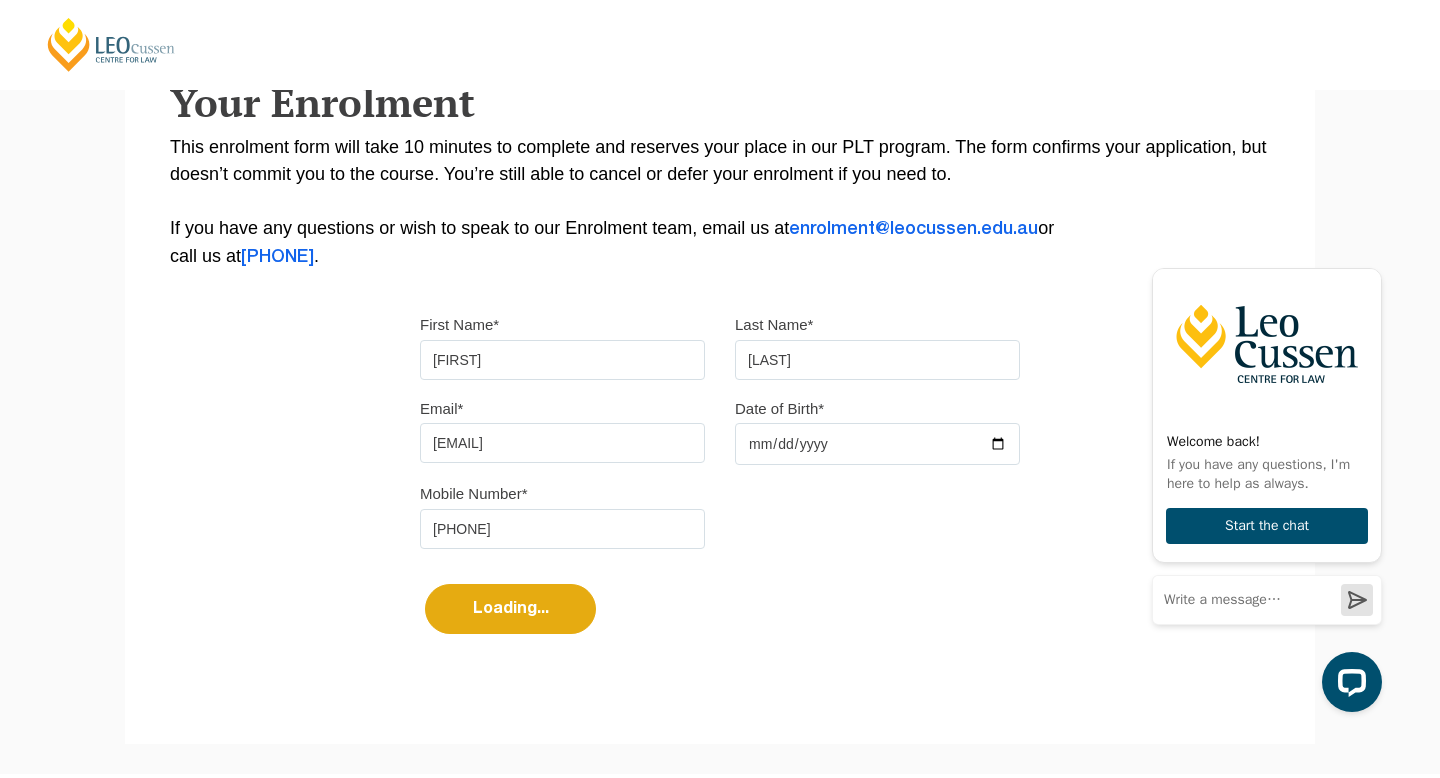 select 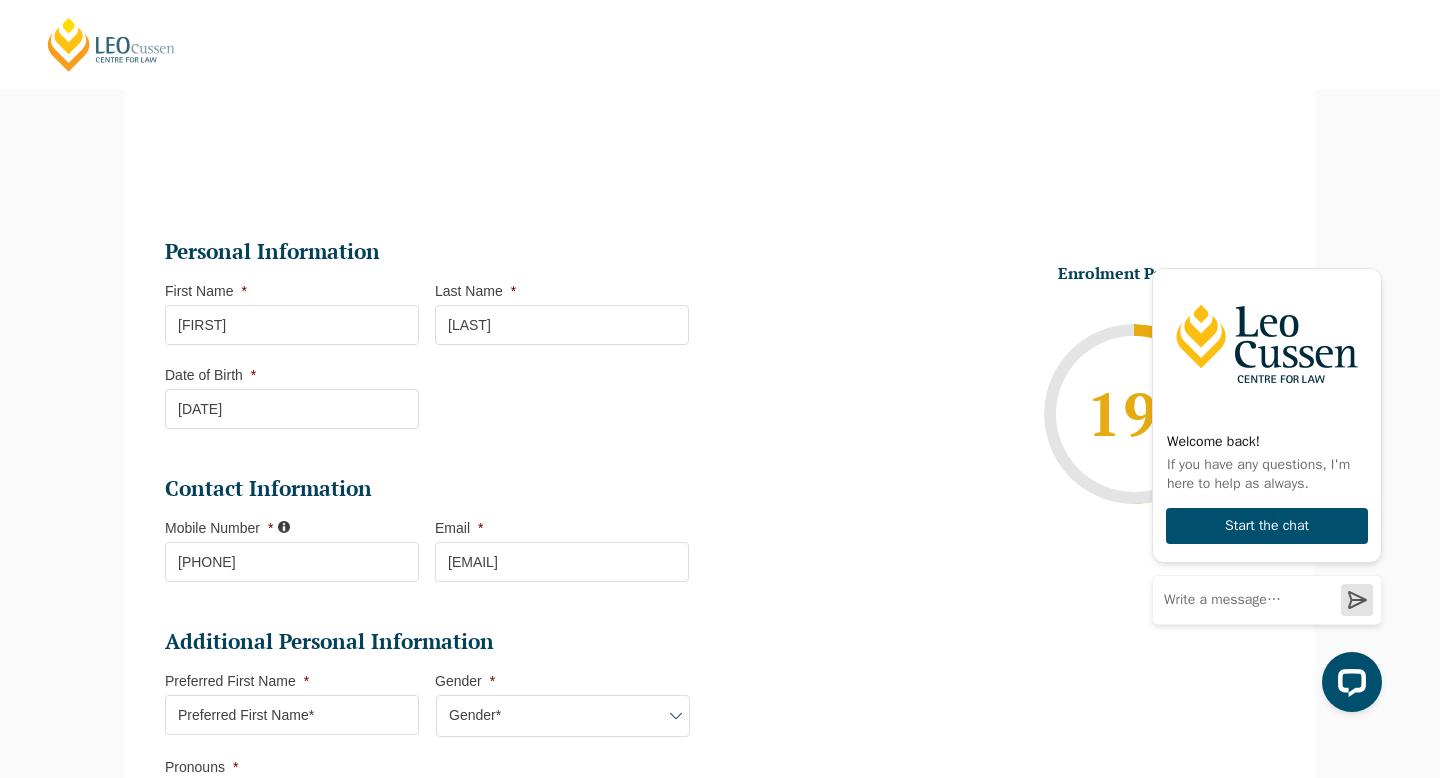 scroll, scrollTop: 1070, scrollLeft: 0, axis: vertical 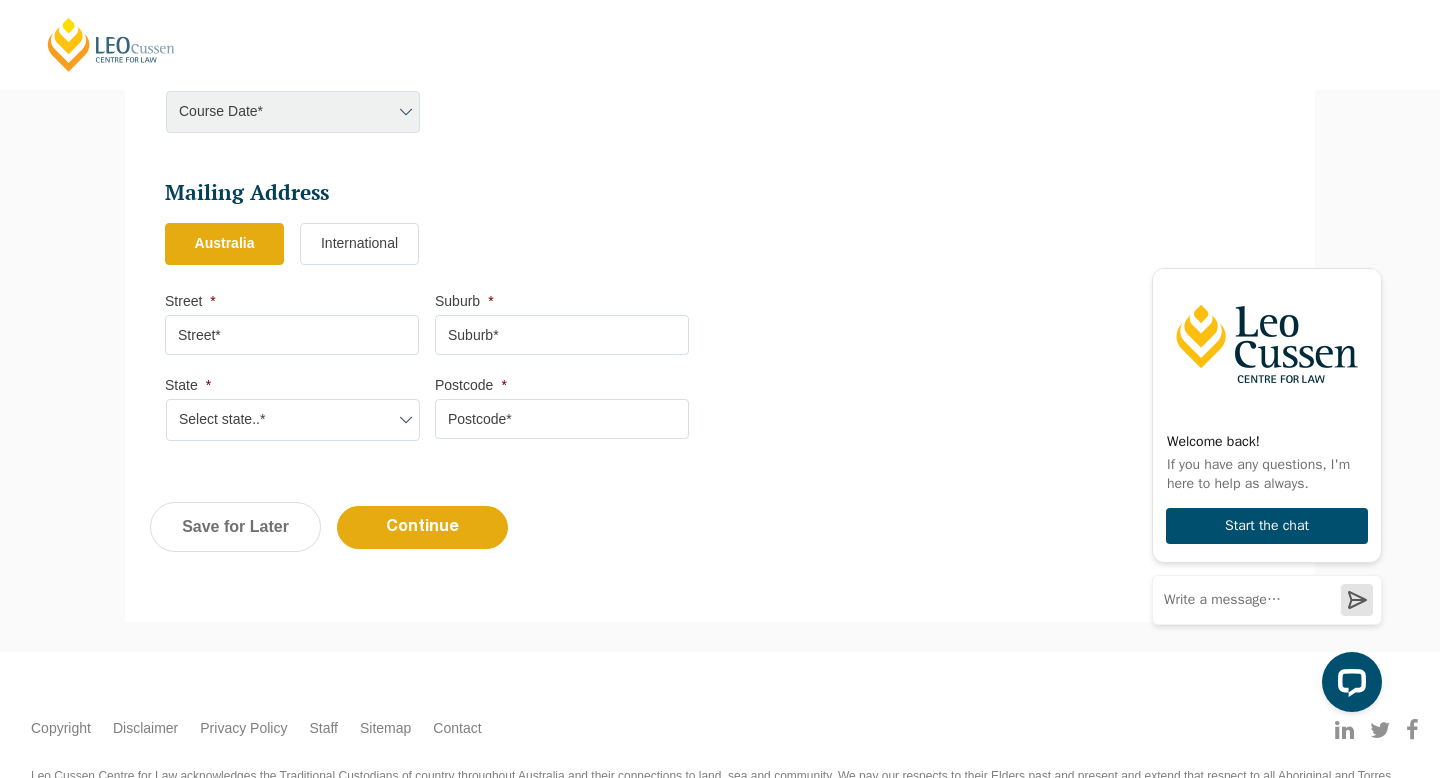 click on "Street *" at bounding box center (292, 335) 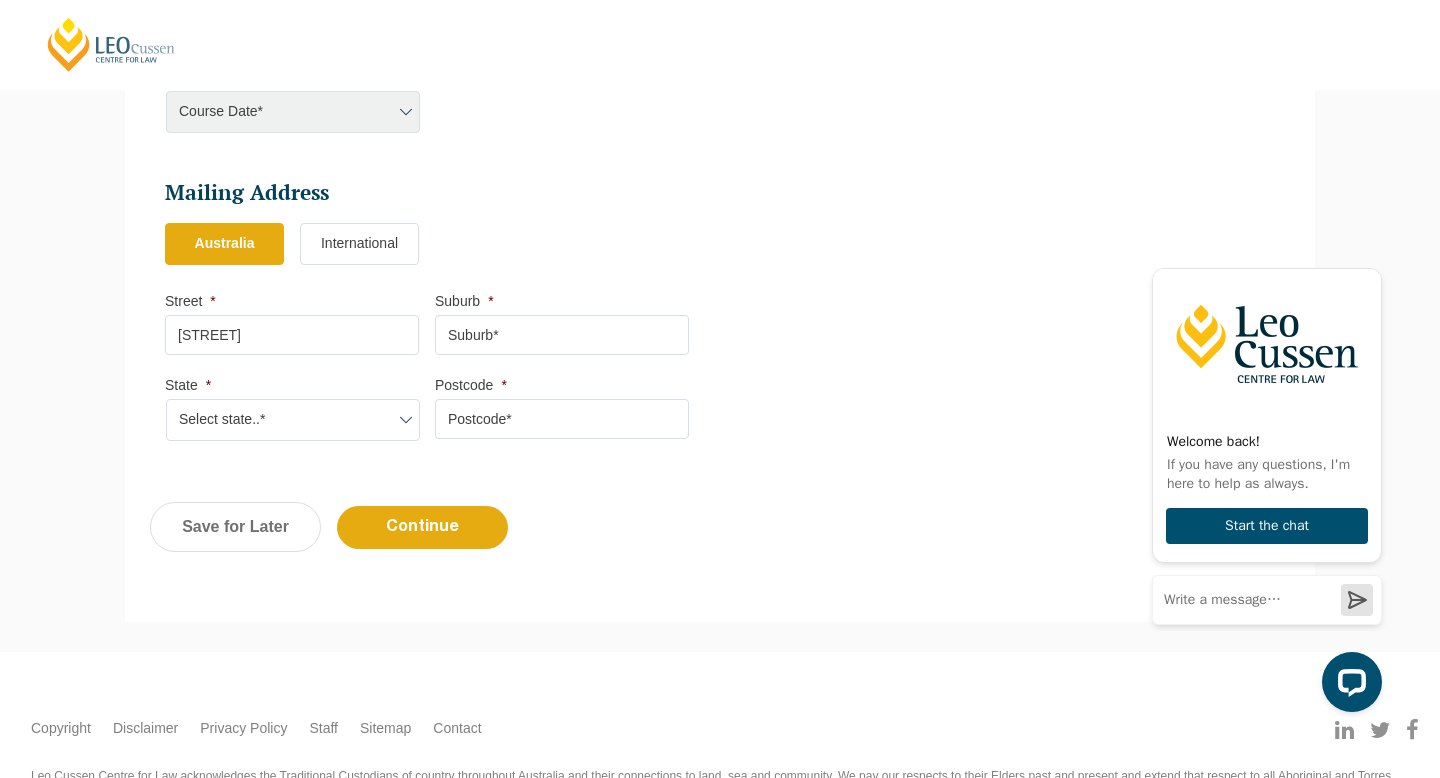 type on "[STREET]" 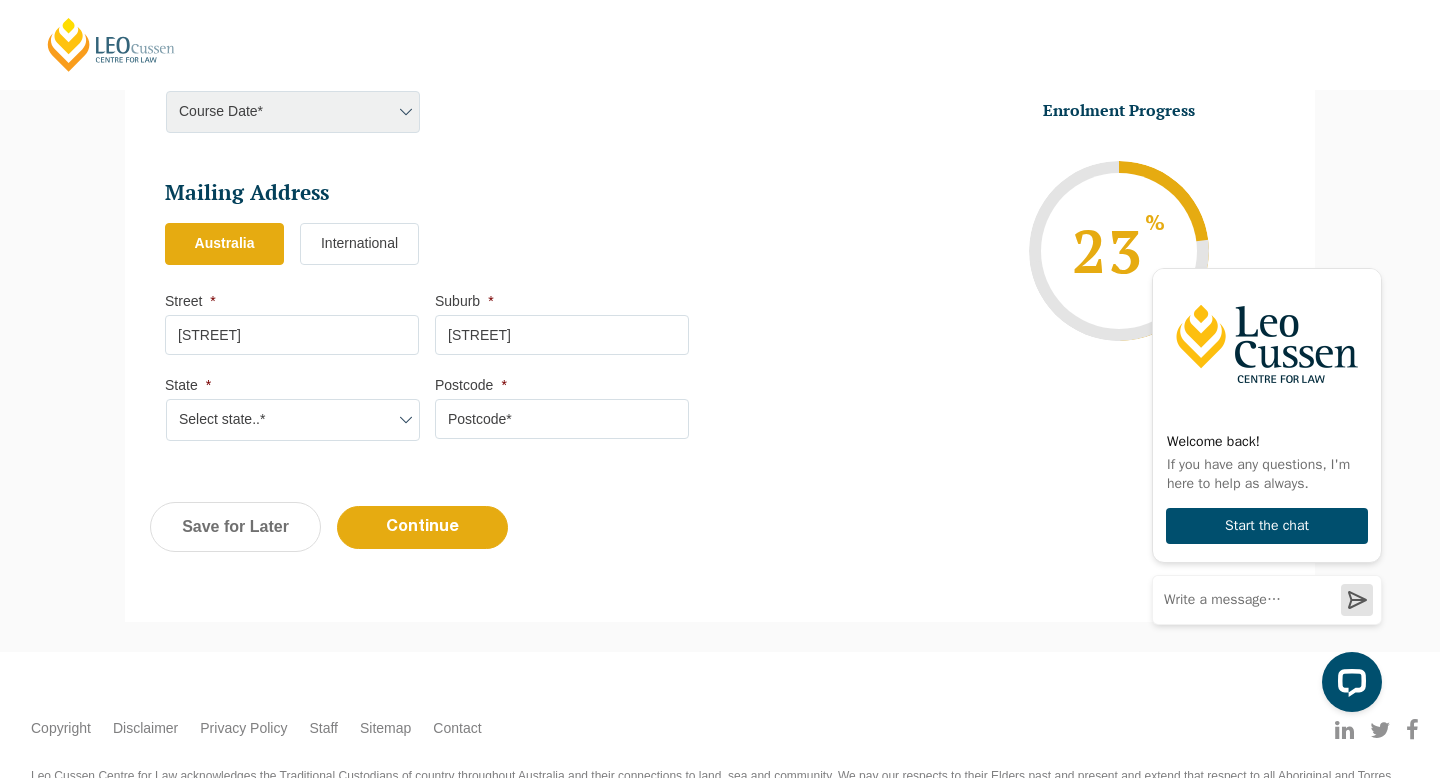 type on "[STREET]" 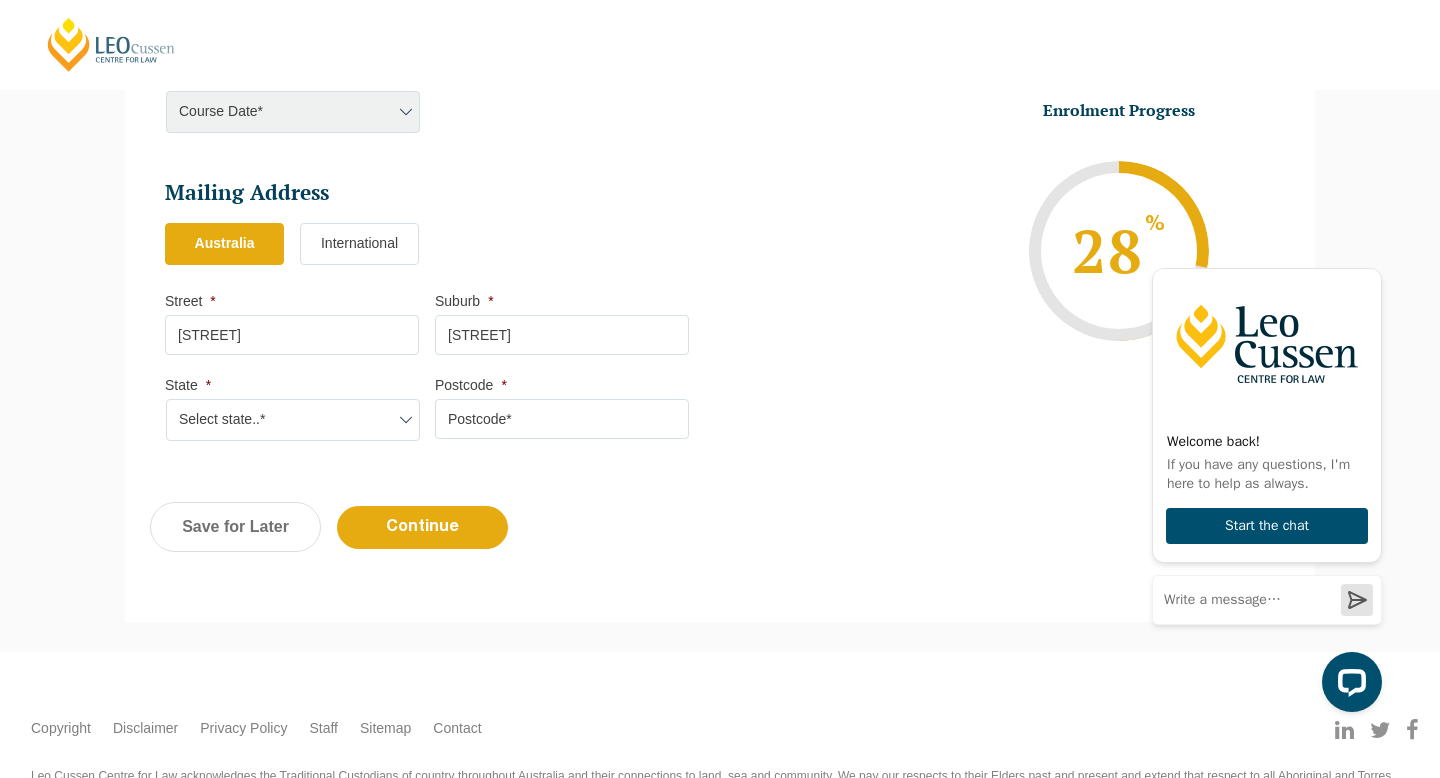 click on "Select state..* [STATE] [STATE]/[STATE] [STATE] [STATE] [STATE]" at bounding box center [293, 420] 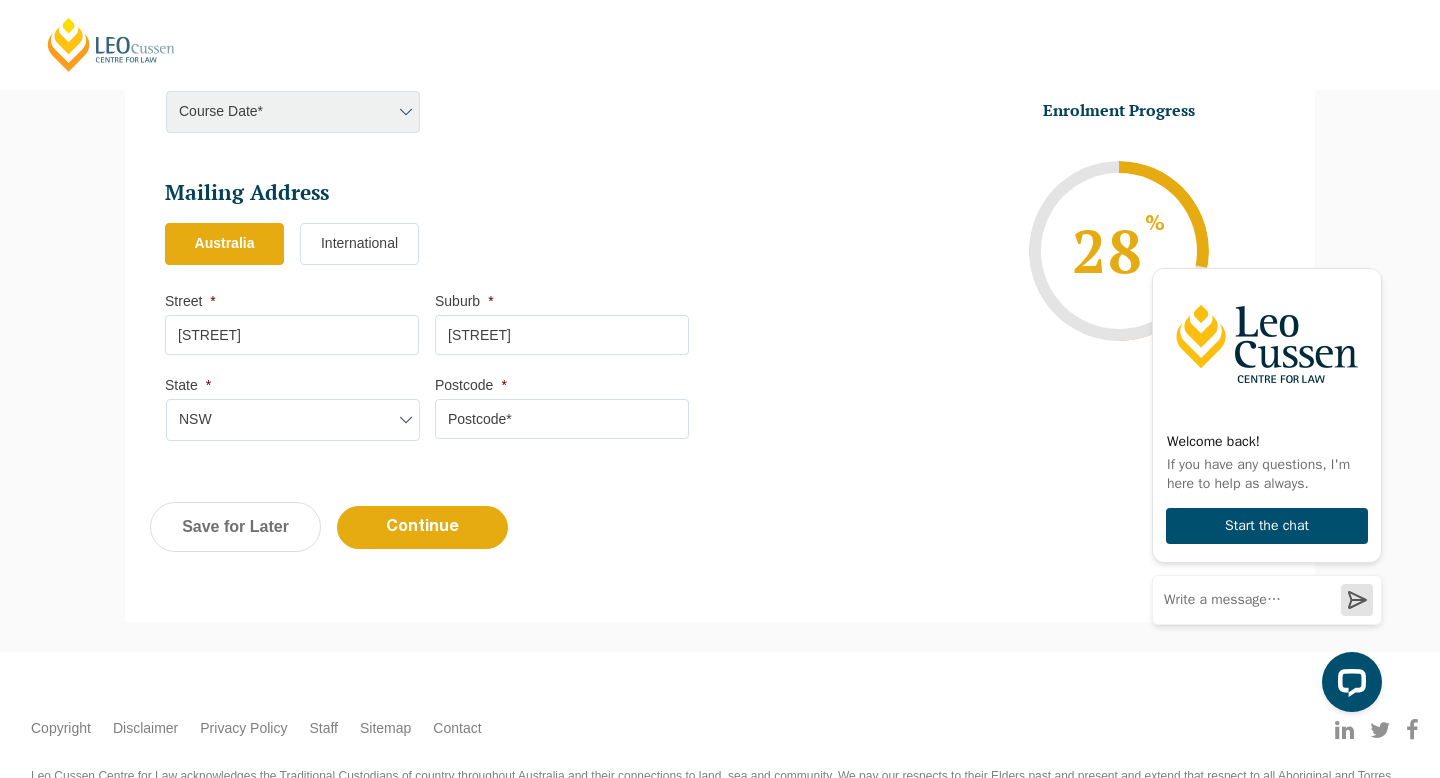 click on "Postcode *" at bounding box center [562, 419] 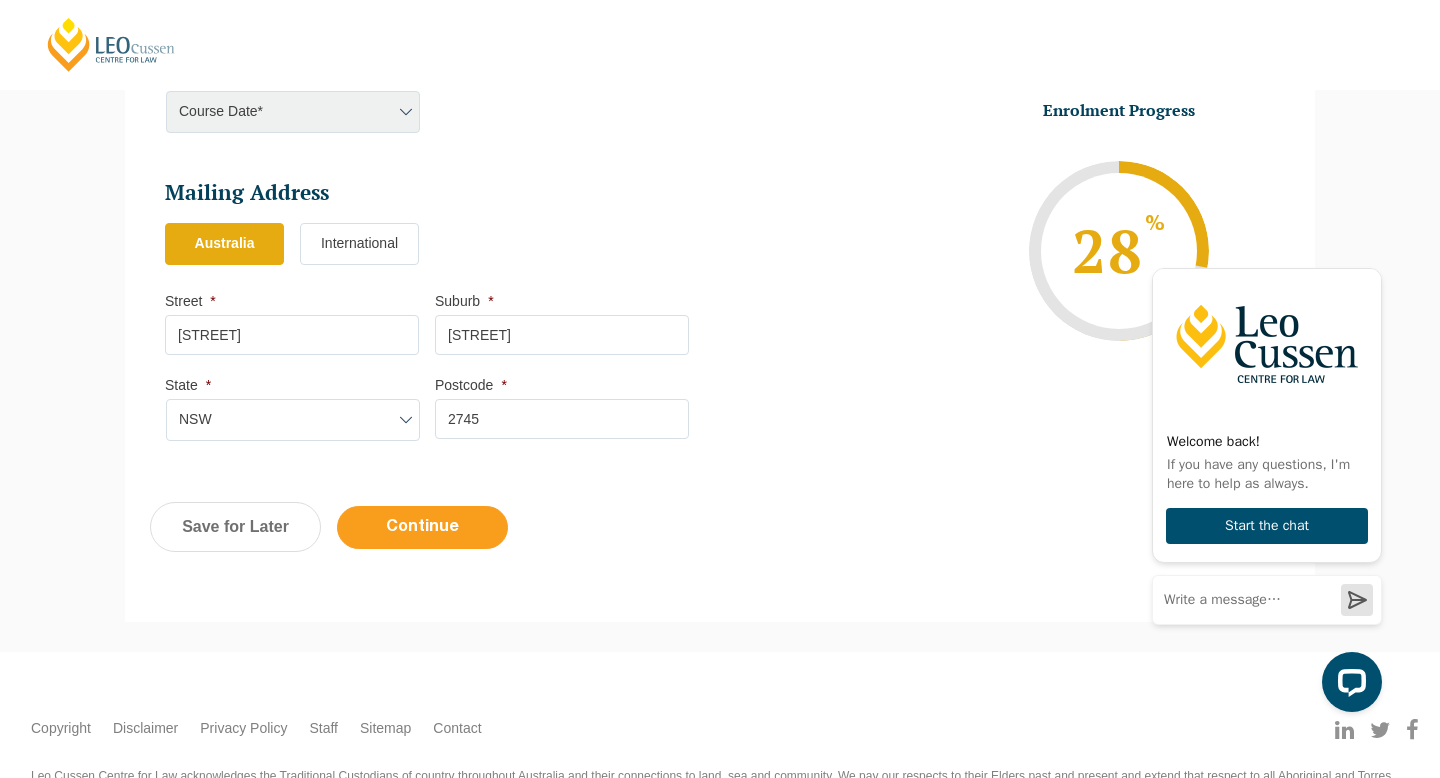 type on "2745" 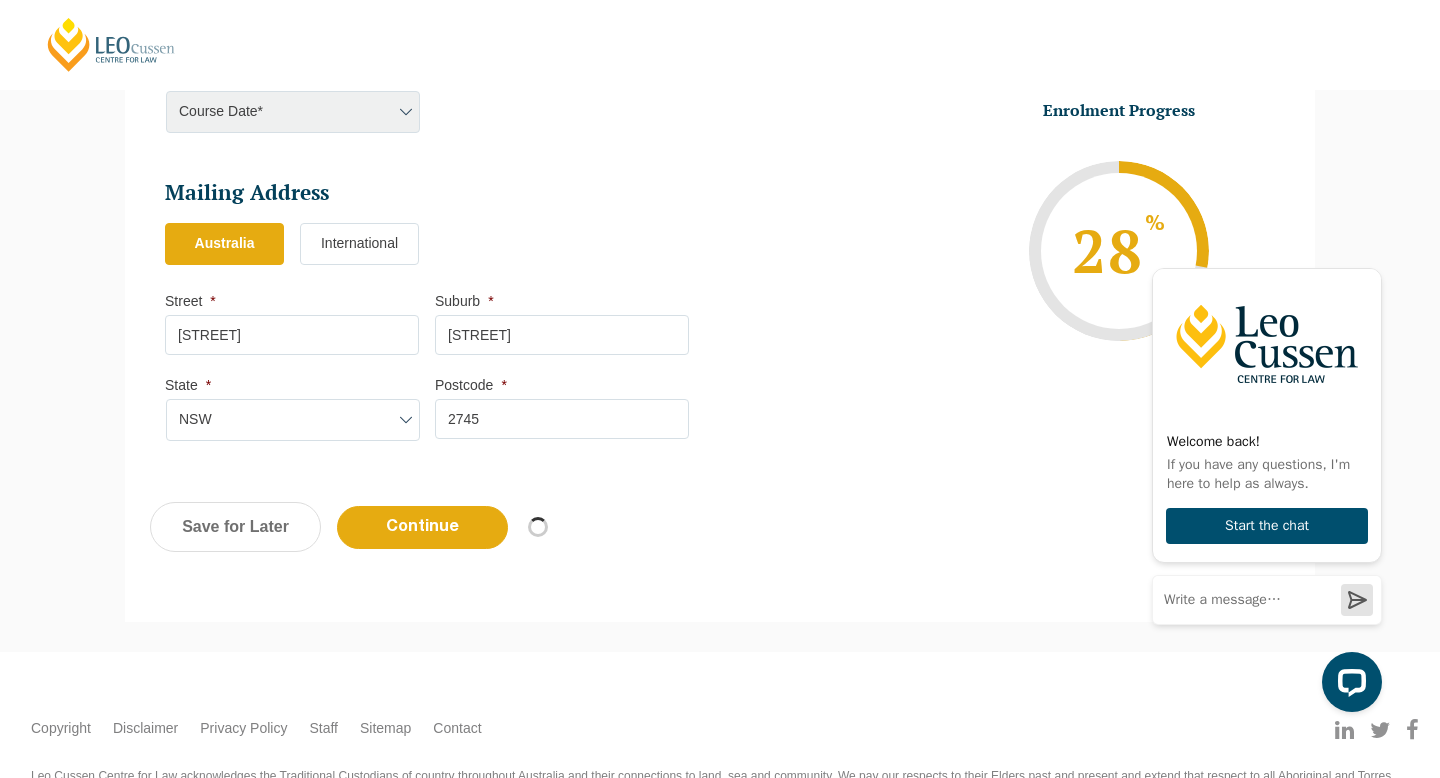 select 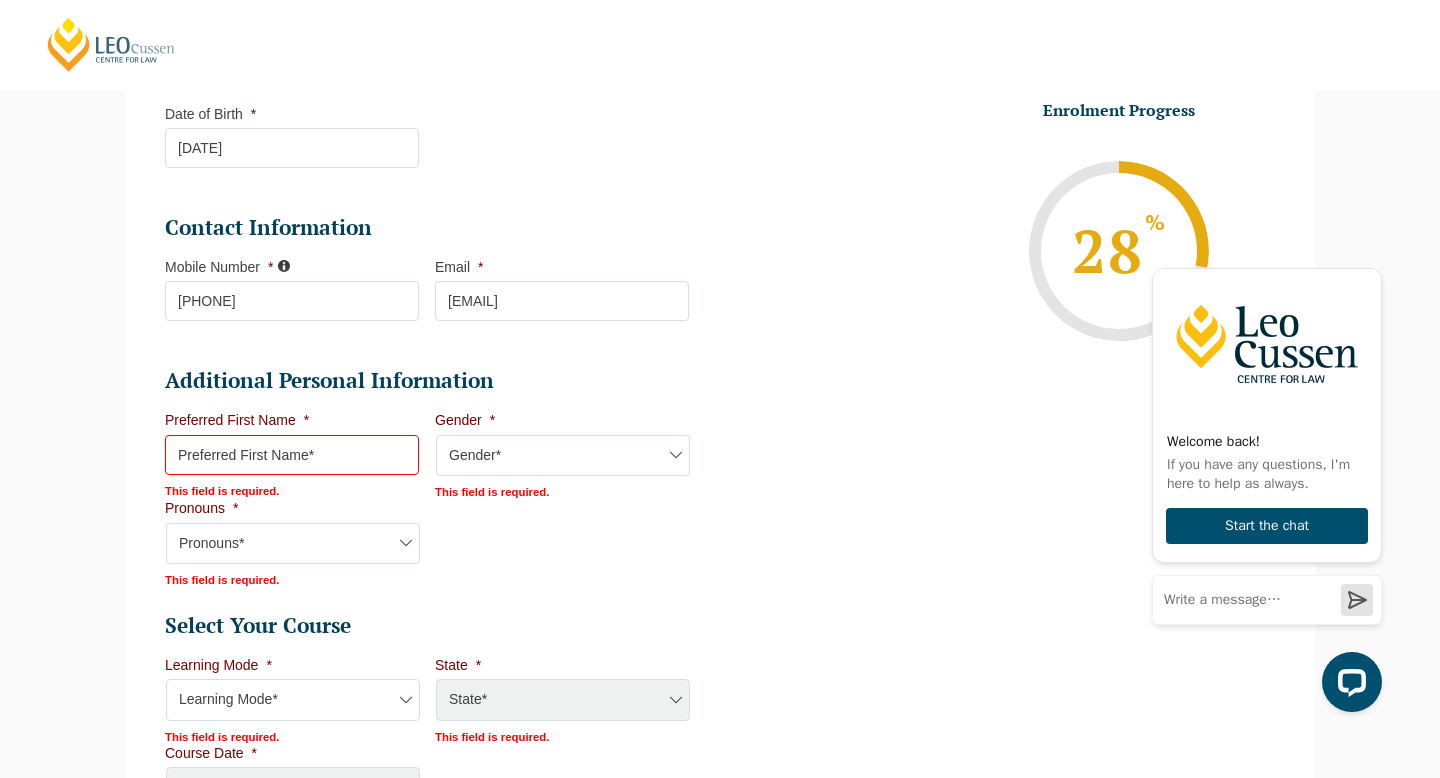 scroll, scrollTop: 493, scrollLeft: 0, axis: vertical 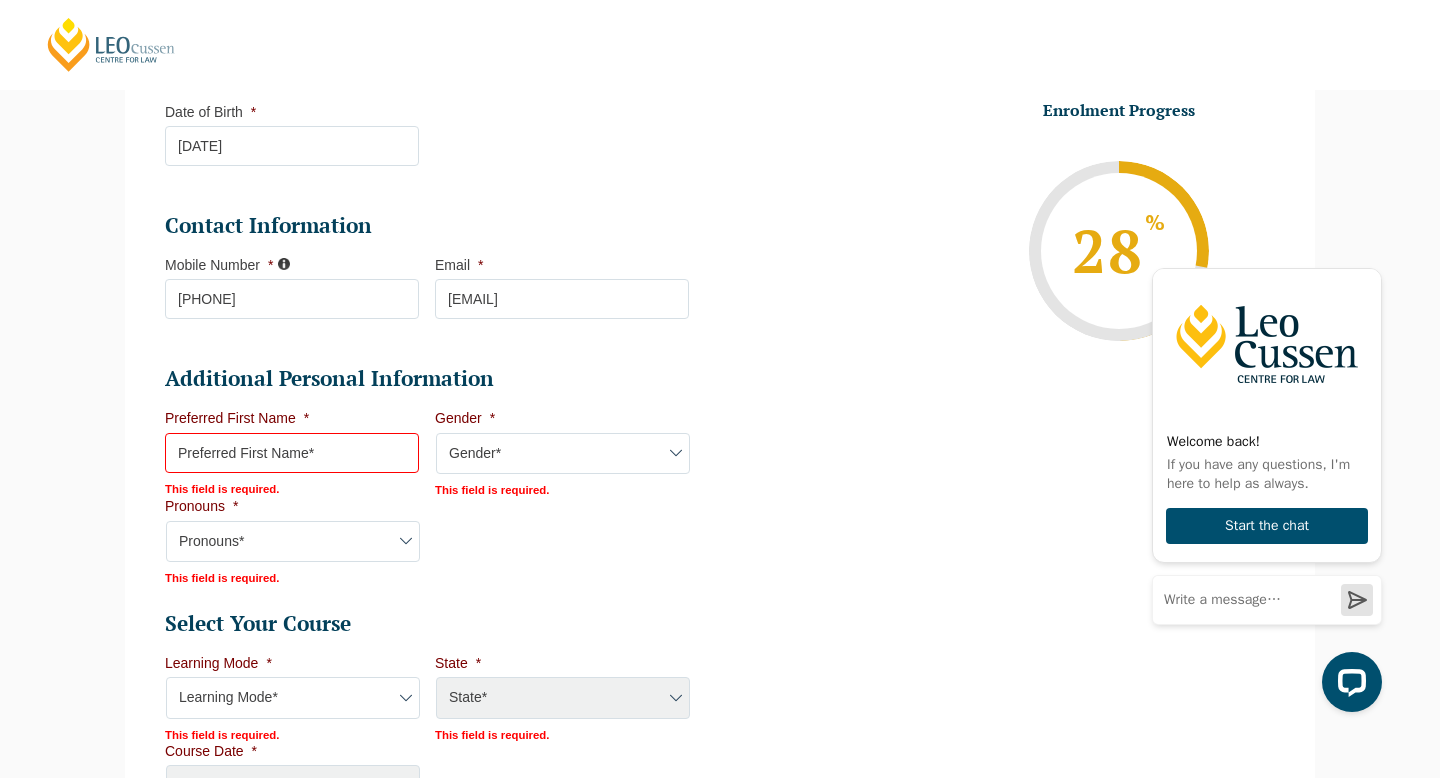 click on "Preferred First Name *" at bounding box center [292, 453] 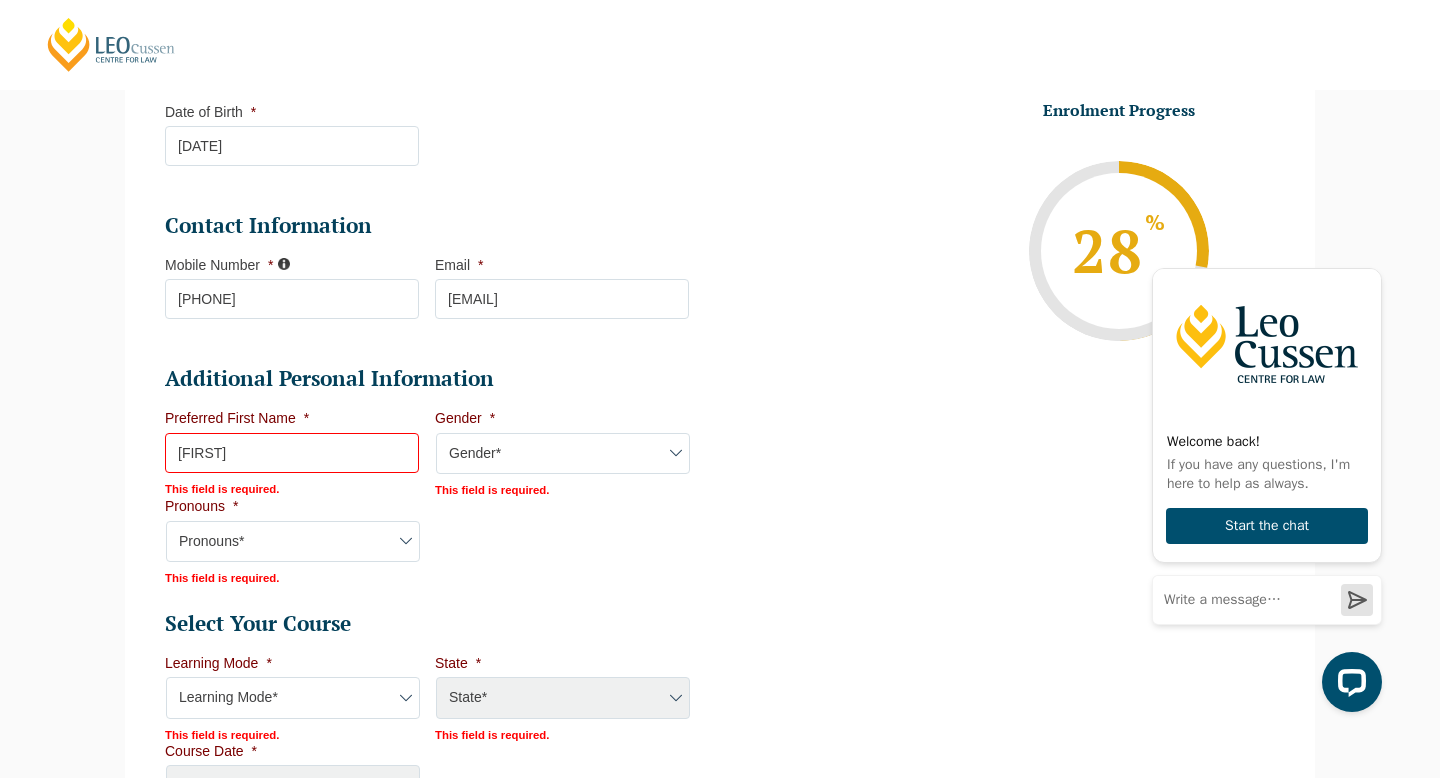 type on "[FIRST]" 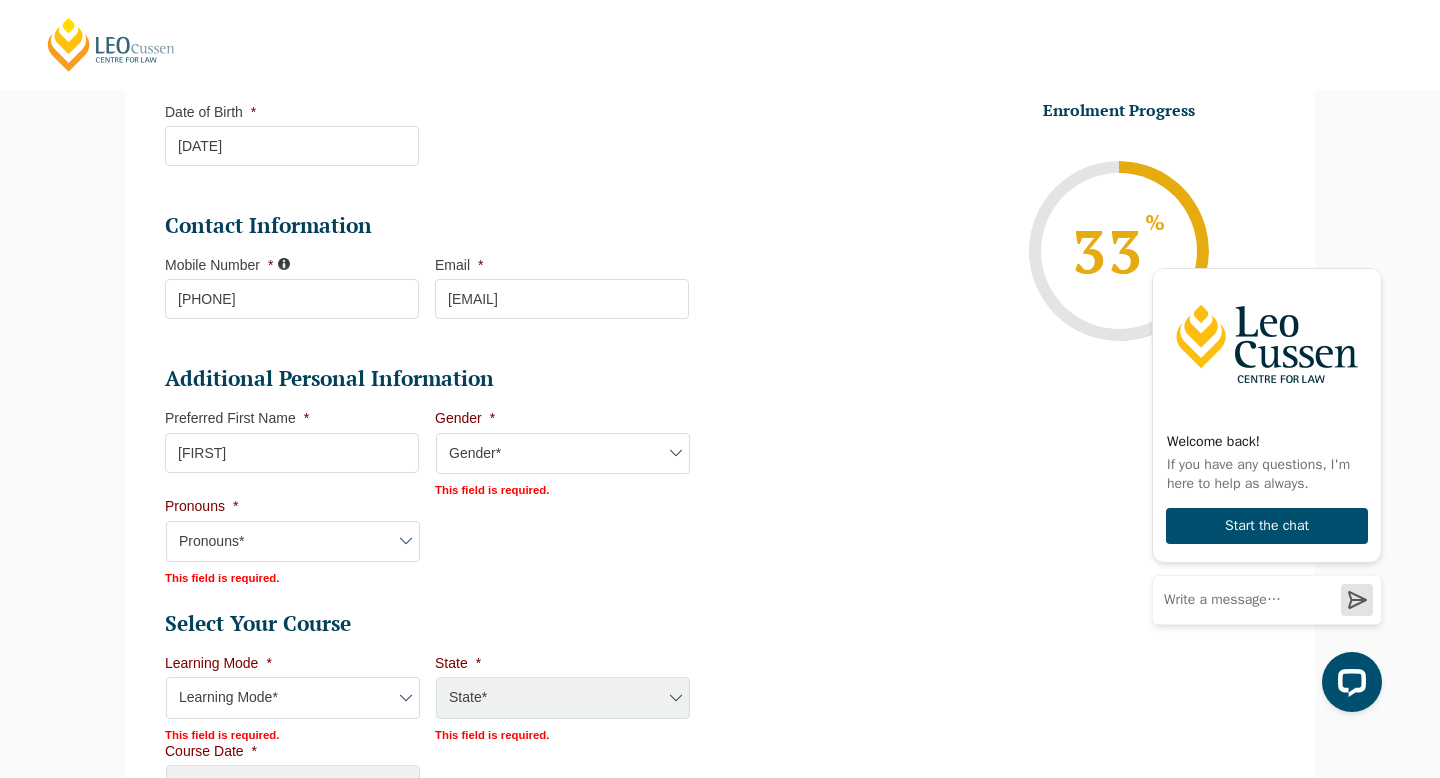 click on "Gender* Male Female Nonbinary Intersex Prefer not to disclose Other" at bounding box center (563, 454) 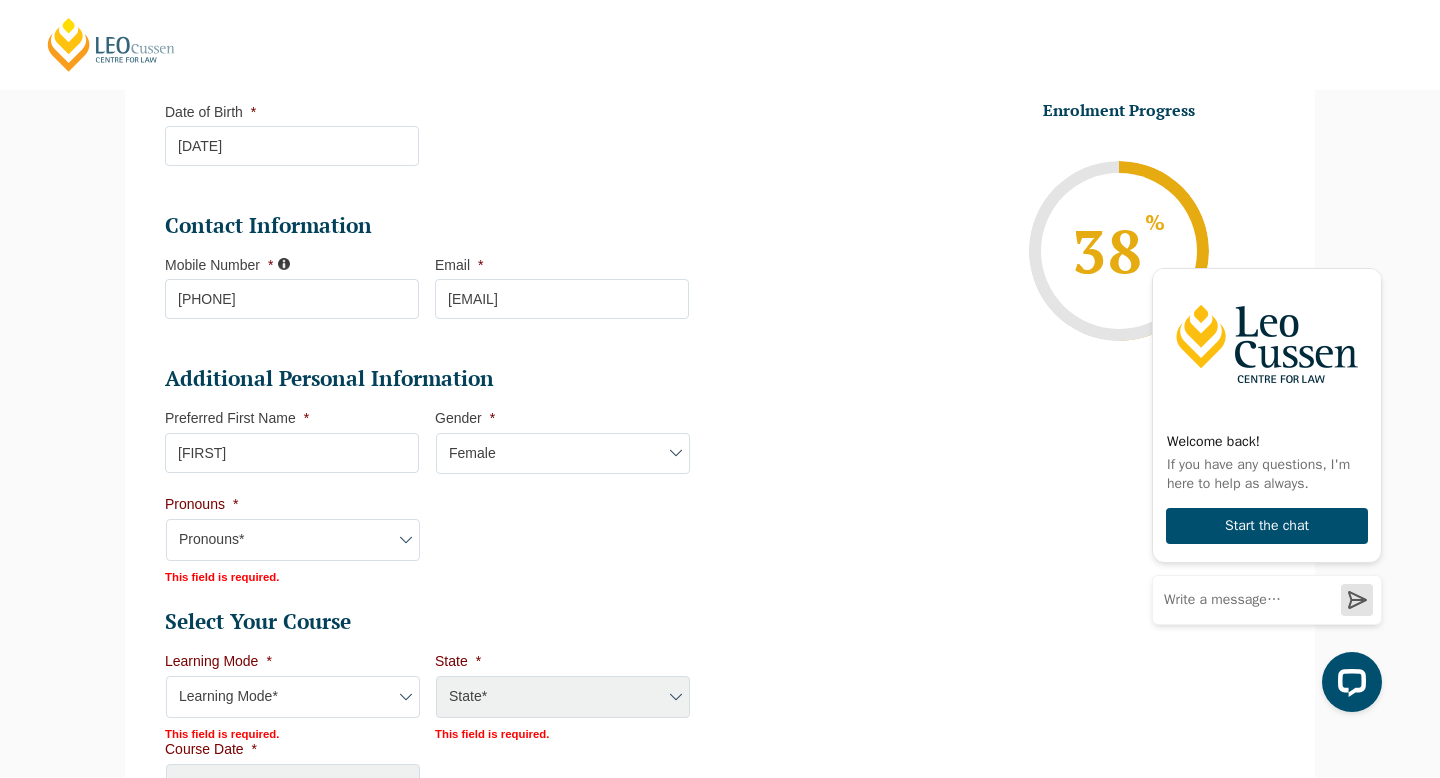 click on "Additional Personal Information Preferred First Name * [FIRST] This field is required. Gender * Gender* Male Female Nonbinary Intersex Prefer not to disclose Other This field is required. Pronouns * Pronouns* She/Her/Hers He/Him/His They/Them/Theirs Other Prefer not to disclose This field is required. Other pronouns" at bounding box center [435, 474] 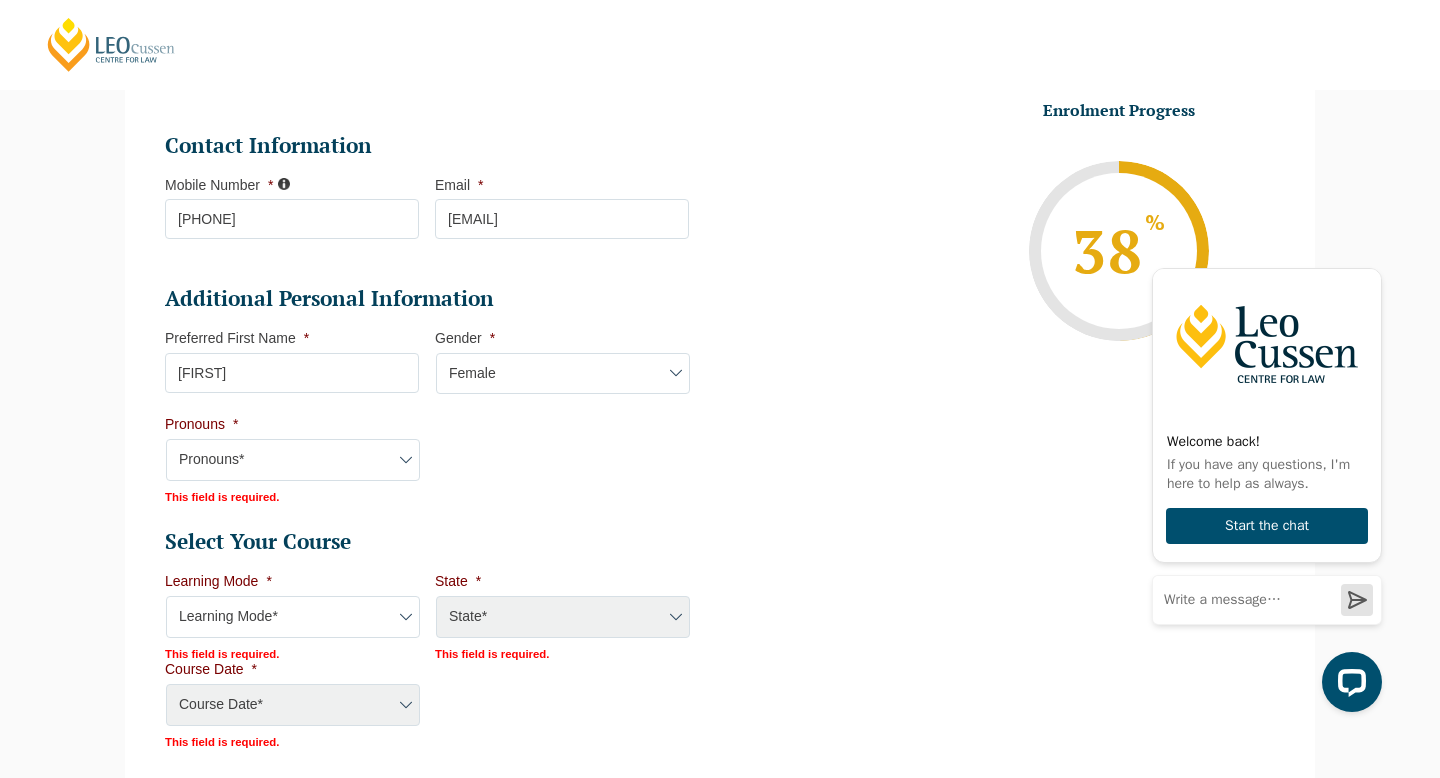 scroll, scrollTop: 581, scrollLeft: 0, axis: vertical 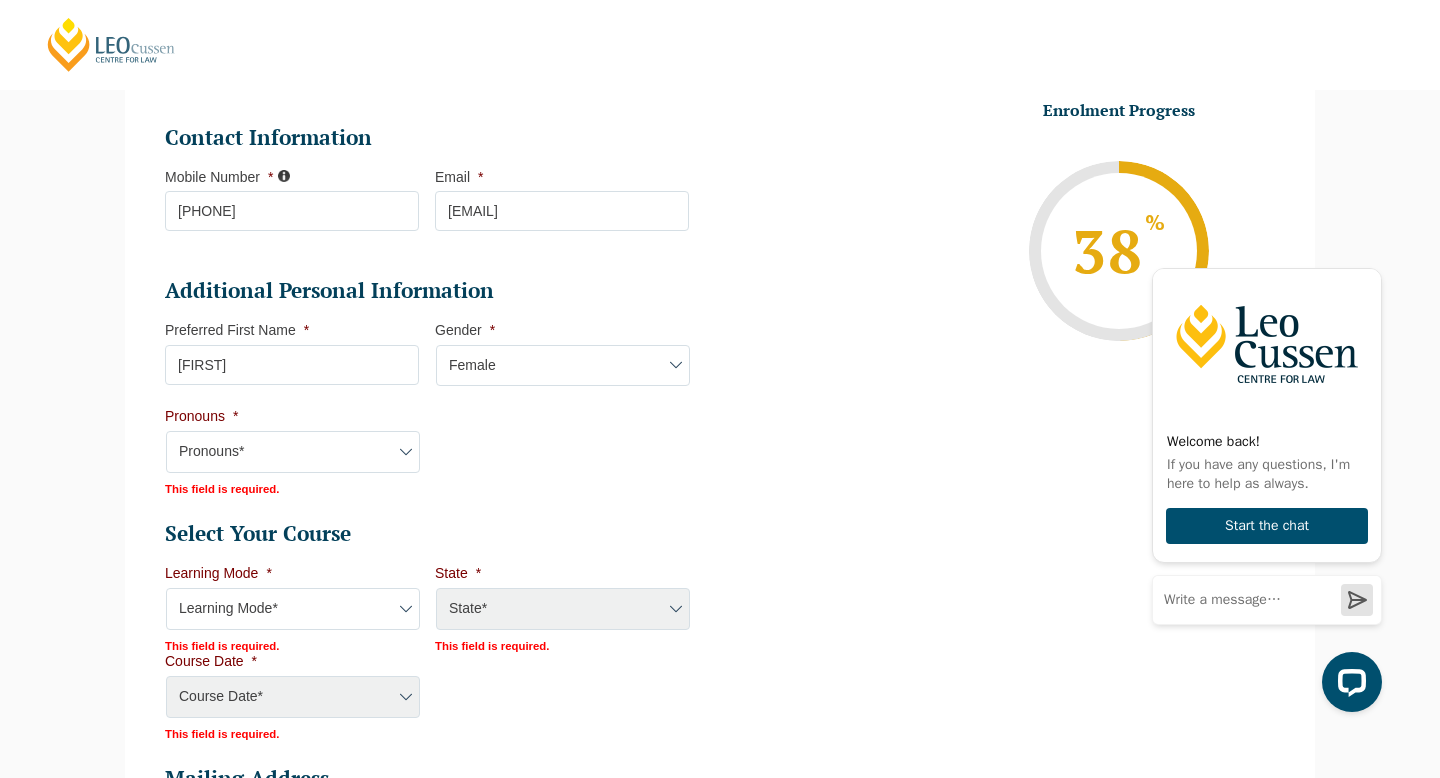 click on "Pronouns* She/Her/Hers He/Him/His They/Them/Theirs Other Prefer not to disclose" at bounding box center (293, 452) 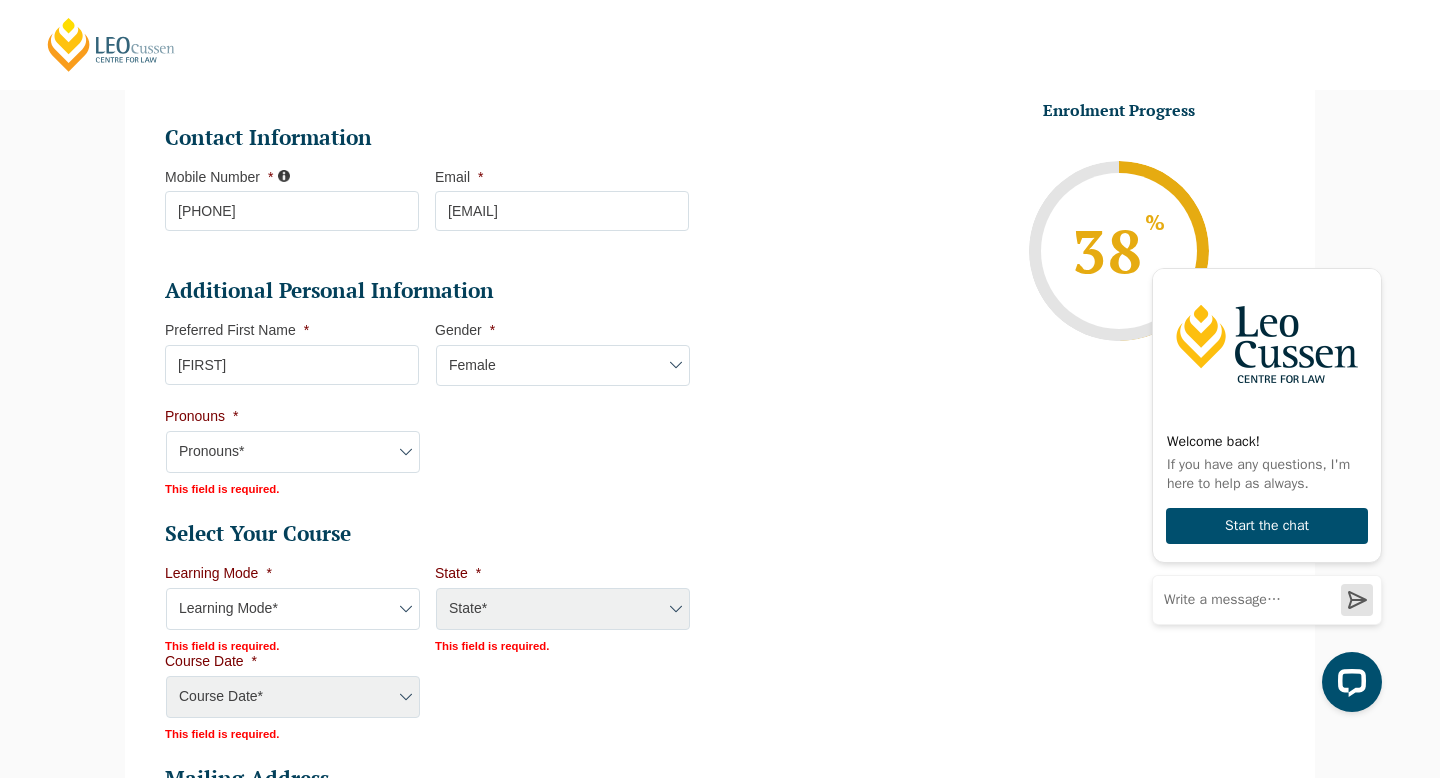 select on "She/Her/Hers" 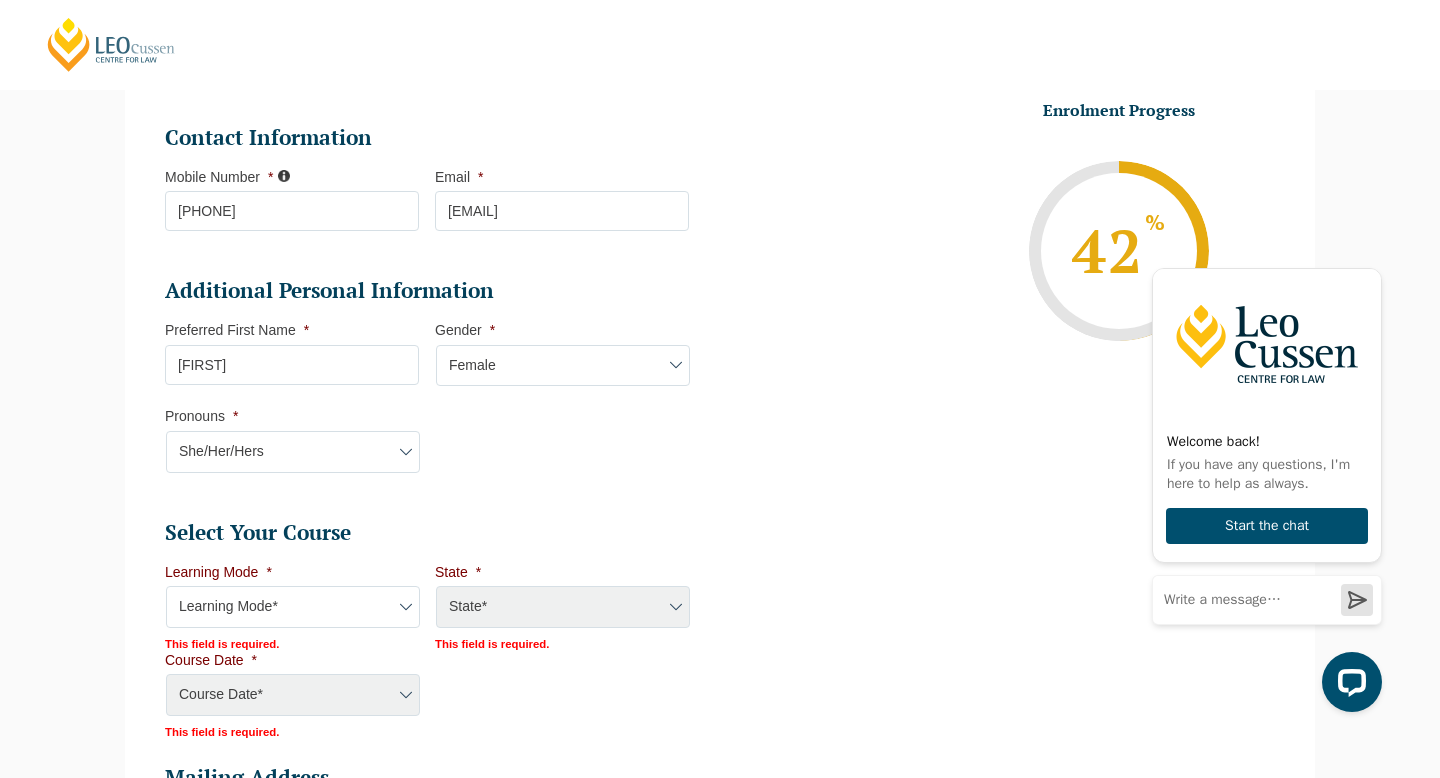 click on "Personal Information First Name * [FIRST] Last Name * [LAST] Date of Birth *
[DATE]
DD dash MM dash YYYY
Contact Information Mobile Number * [PHONE] Email *
[EMAIL]
Additional Personal Information Preferred First Name * [FIRST] This field is required. Gender * Gender* Male Female Nonbinary Intersex Prefer not to disclose Other This field is required. Pronouns * Pronouns* She/Her/Hers He/Him/His They/Them/Theirs Other Prefer not to disclose This field is required. Other pronouns Select Your Course This field is hidden when viewing the form Only for Flinder Only for Flinder flindersPLT flindersPLTpartprograms Learning Mode * Learning Mode* Online Full Time Learning Online Part Time Learning Blended Full Time Learning Blended Part Time Learning Onsite Full Time Learning This field is required. State * State* [STATE] [STATE] [STATE] [STATE] [STATE] *" at bounding box center [435, 454] 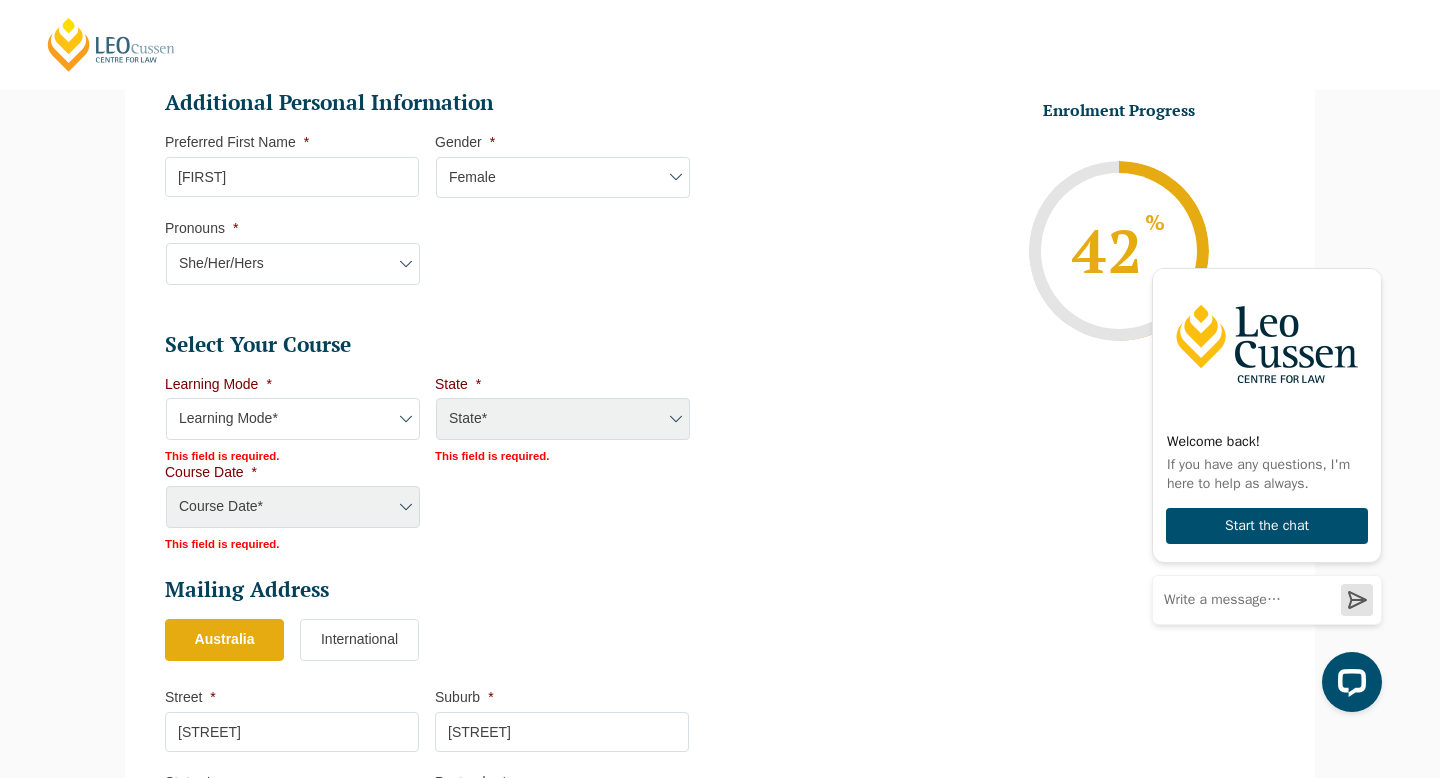 scroll, scrollTop: 775, scrollLeft: 0, axis: vertical 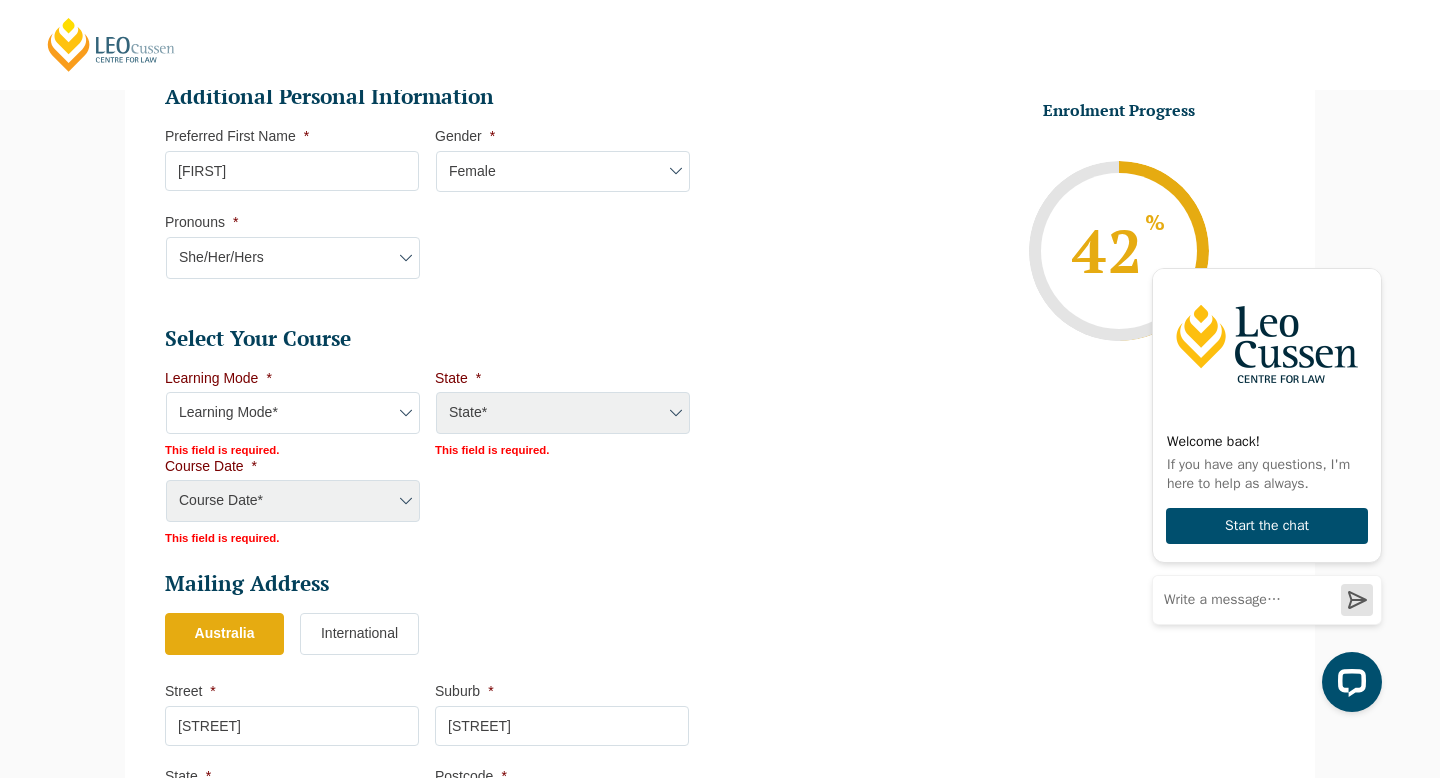 click on "Learning Mode* Online Full Time Learning Online Part Time Learning Blended Full Time Learning Blended Part Time Learning Onsite Full Time Learning" at bounding box center (293, 413) 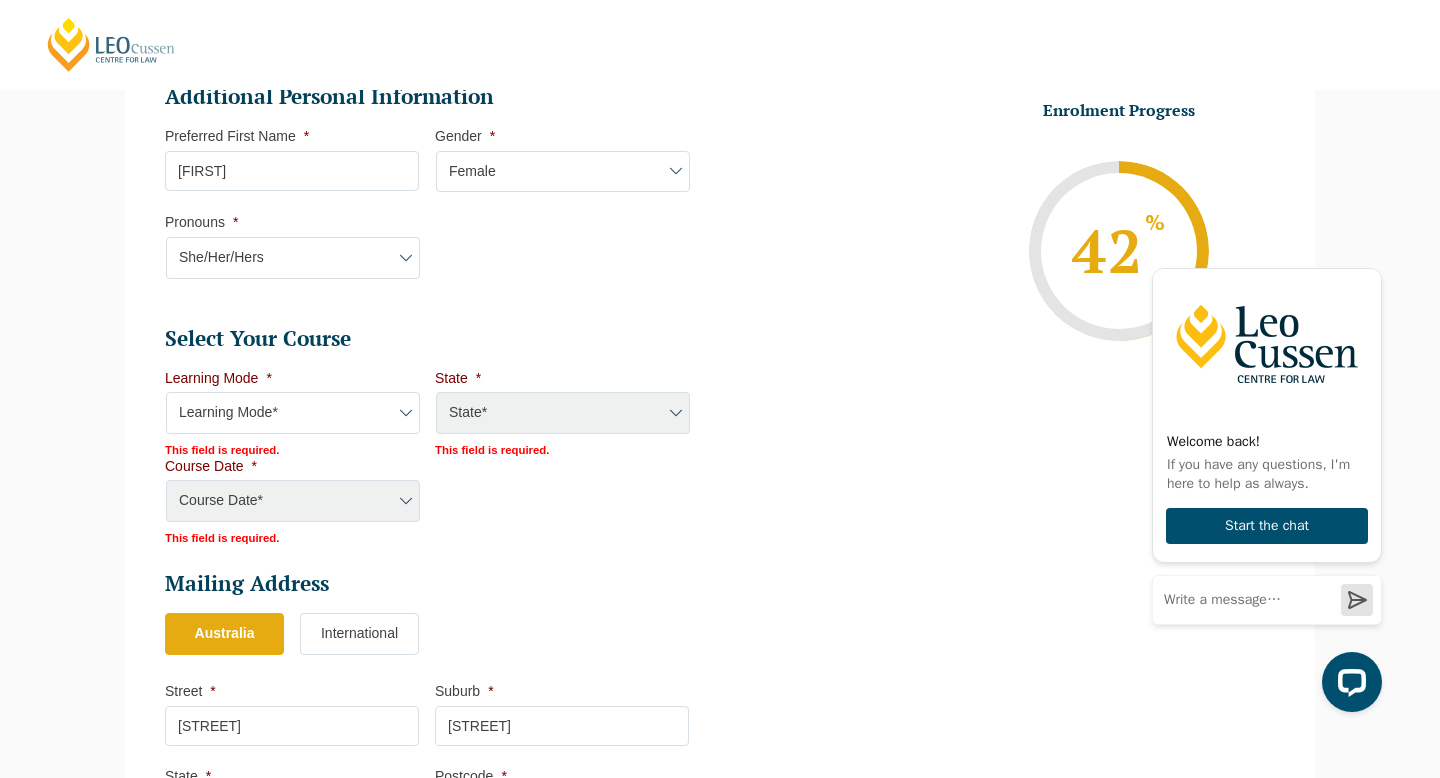 select on "Online Full Time Learning" 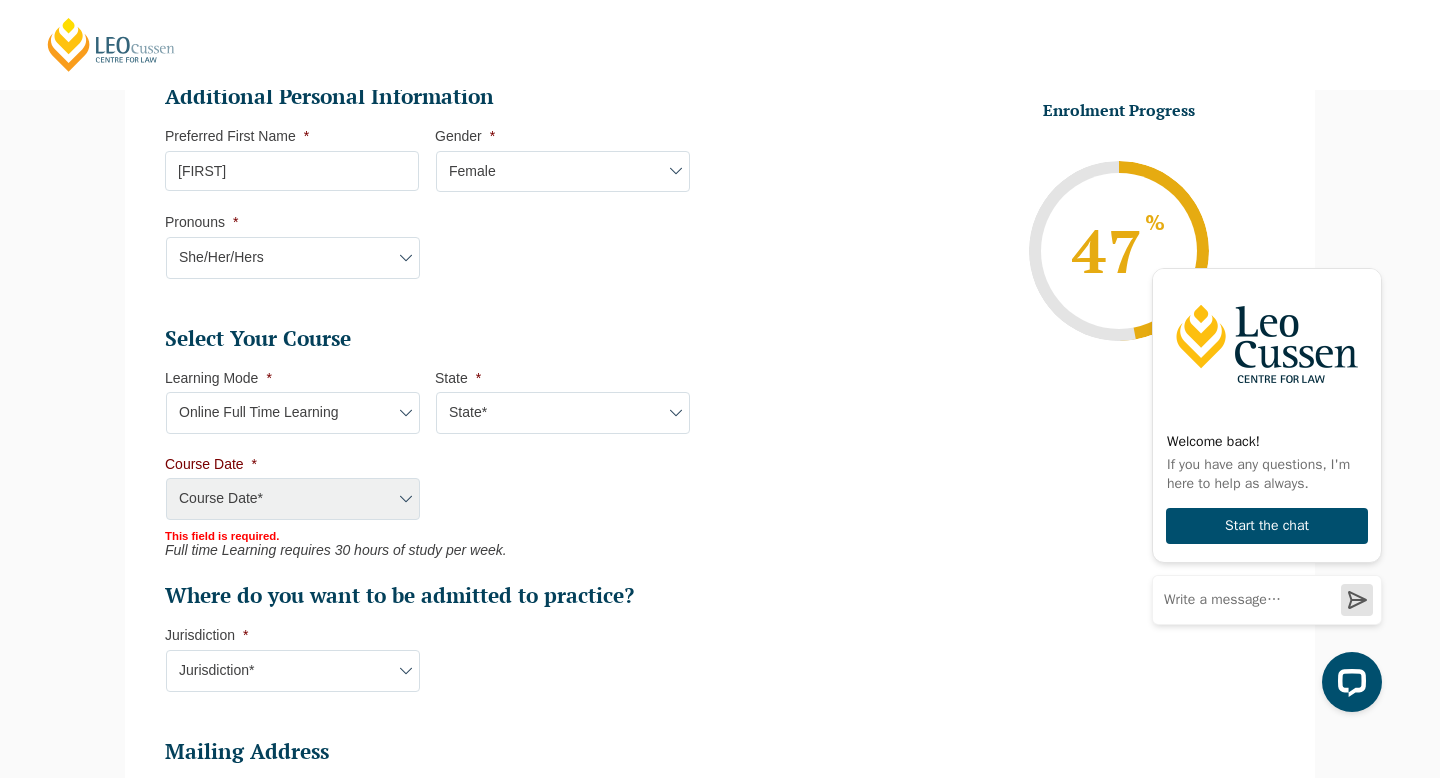 click on "Select Your Course This field is hidden when viewing the form Only for Flinder Only for Flinder flindersPLT flindersPLTpartprograms Learning Mode * Learning Mode* Online Full Time Learning Online Part Time Learning Blended Full Time Learning Blended Part Time Learning Onsite Full Time Learning This field is required. State * State* National ([STATE]/[STATE], [STATE], [STATE], [STATE], [STATE]) This field is required. Flinders Topic Code * Flinders Topic Code LLAW7004 LLAW8306 Flinders Topic Code multi * LLAW7000 LLAW7001 LLAW7002 LLAW7003 Hold down the ctrl or shift button to select multiple options. This field is hidden when viewing the form Flinders Topic Code multi salesforce * LLAW7000 LLAW7001 LLAW7002 LLAW7003 LLAW7004 LLAW8306 Hold down the ctrl or shift button to select multiple options. Course Date * Course Date* Maddocks 2024 December 2023 (04-12-2023 to 17-05-2024) May 2023 (22-05-2023 to 06-10-2023) November 2023 (27-11-2023 to 19-07-2024) September 2023 (25-09-2023 to 08-03-2024) January 2024 (29-01-2024 to 14-06-2024) *" at bounding box center [435, 468] 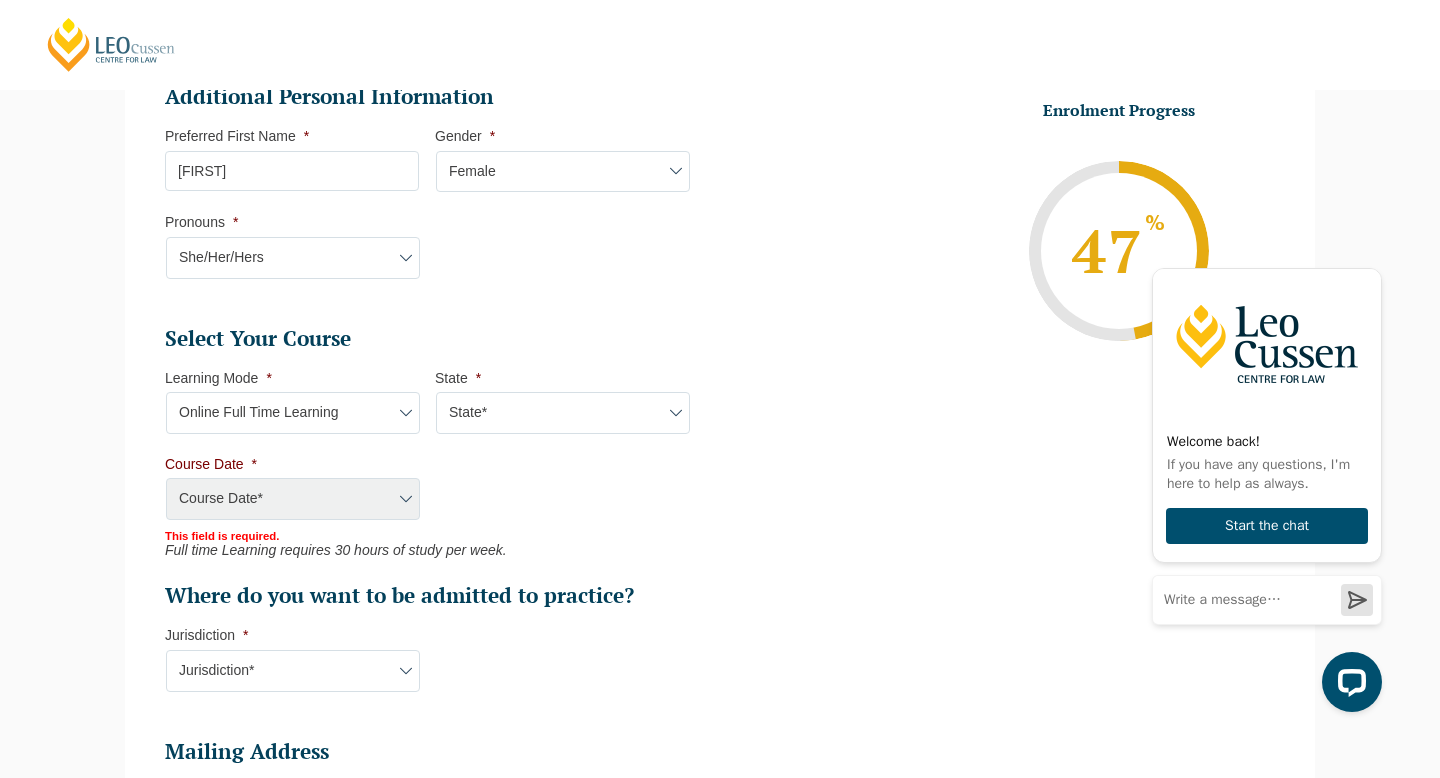 click on "State* National (ACT/NSW, VIC, QLD, SA, WA)" at bounding box center [563, 413] 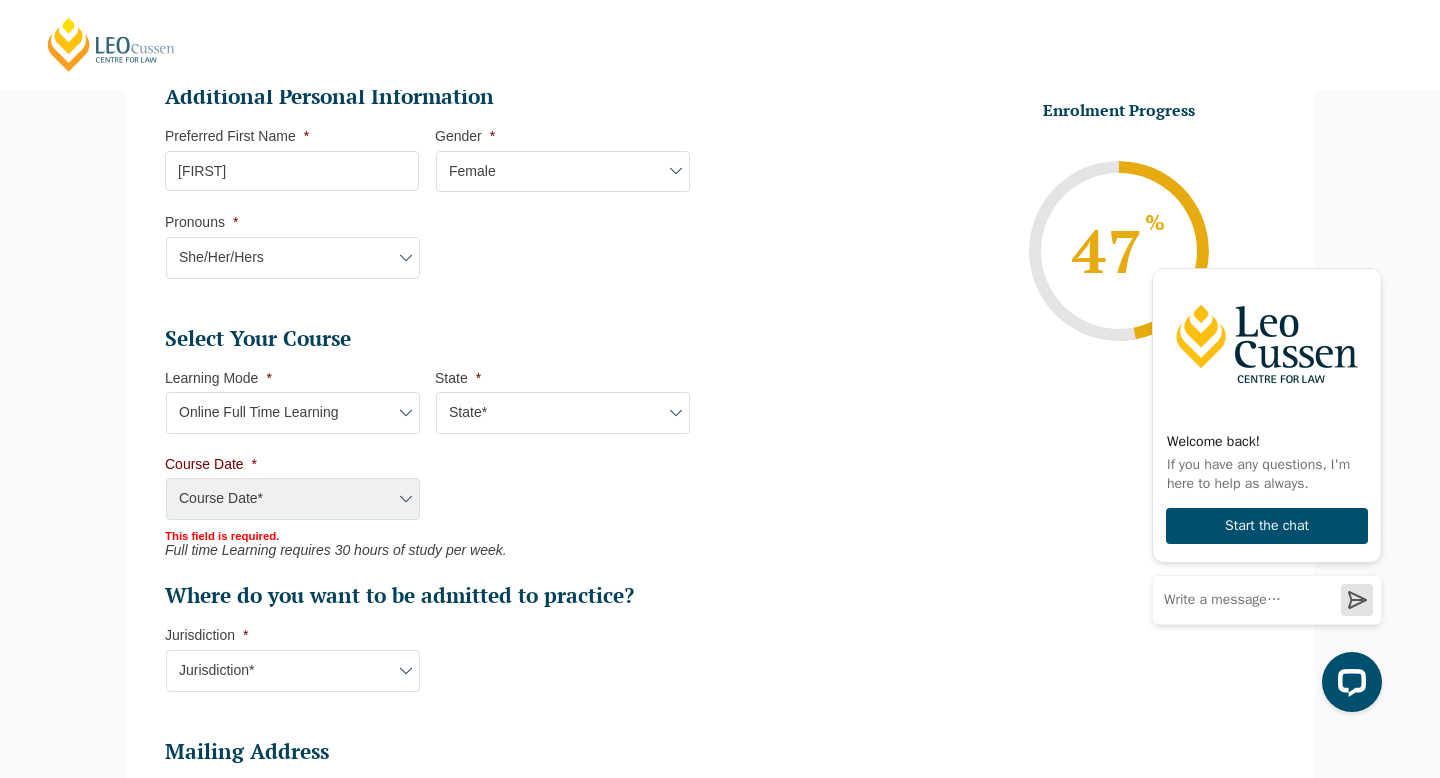 select on "National (ACT/NSW, VIC, QLD, SA, WA)" 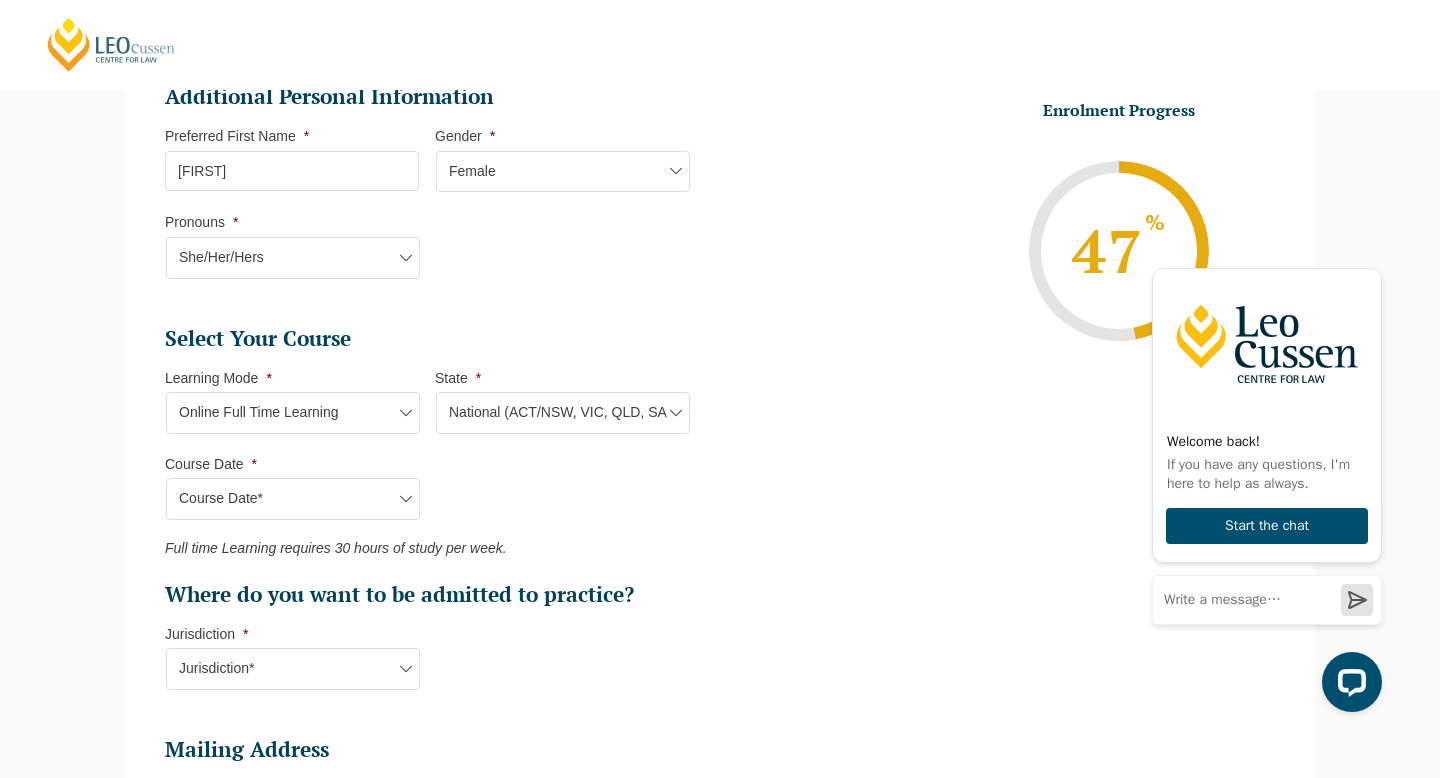click on "Select Your Course This field is hidden when viewing the form Only for Flinder Only for Flinder flindersPLT flindersPLTpartprograms Learning Mode * Learning Mode* Online Full Time Learning Online Part Time Learning Blended Full Time Learning Blended Part Time Learning Onsite Full Time Learning This field is required. State * State* National ([STATE]/[STATE], [STATE], [STATE], [STATE], [STATE]) This field is required. Flinders Topic Code * Flinders Topic Code LLAW7004 LLAW8306 Flinders Topic Code multi * LLAW7000 LLAW7001 LLAW7002 LLAW7003 Hold down the ctrl or shift button to select multiple options. This field is hidden when viewing the form Flinders Topic Code multi salesforce * LLAW7000 LLAW7001 LLAW7002 LLAW7003 LLAW7004 LLAW8306 Hold down the ctrl or shift button to select multiple options. Course Date * Course Date* September 2025 (22-Sep-2025 to 20-Feb-2026) December 2025 (08-Dec-2025 to 16-May-2026) January 2026 (27-Jan-2026 to 12-Jun-2026) February 2026 (16-Feb-2026 to 03-Jul-2026) March 2026 (23-Mar-2026 to 07-Aug-2026) * *" at bounding box center (435, 467) 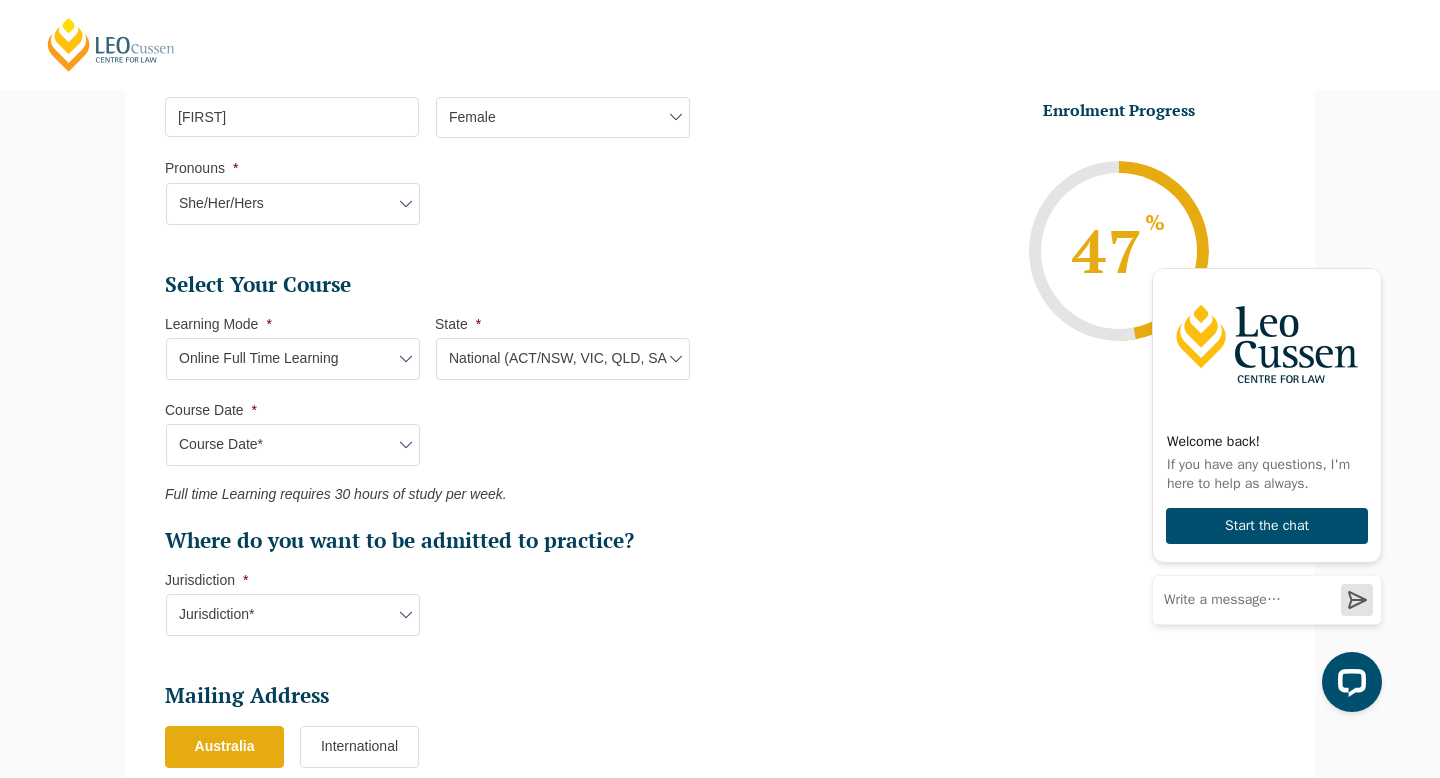 scroll, scrollTop: 838, scrollLeft: 0, axis: vertical 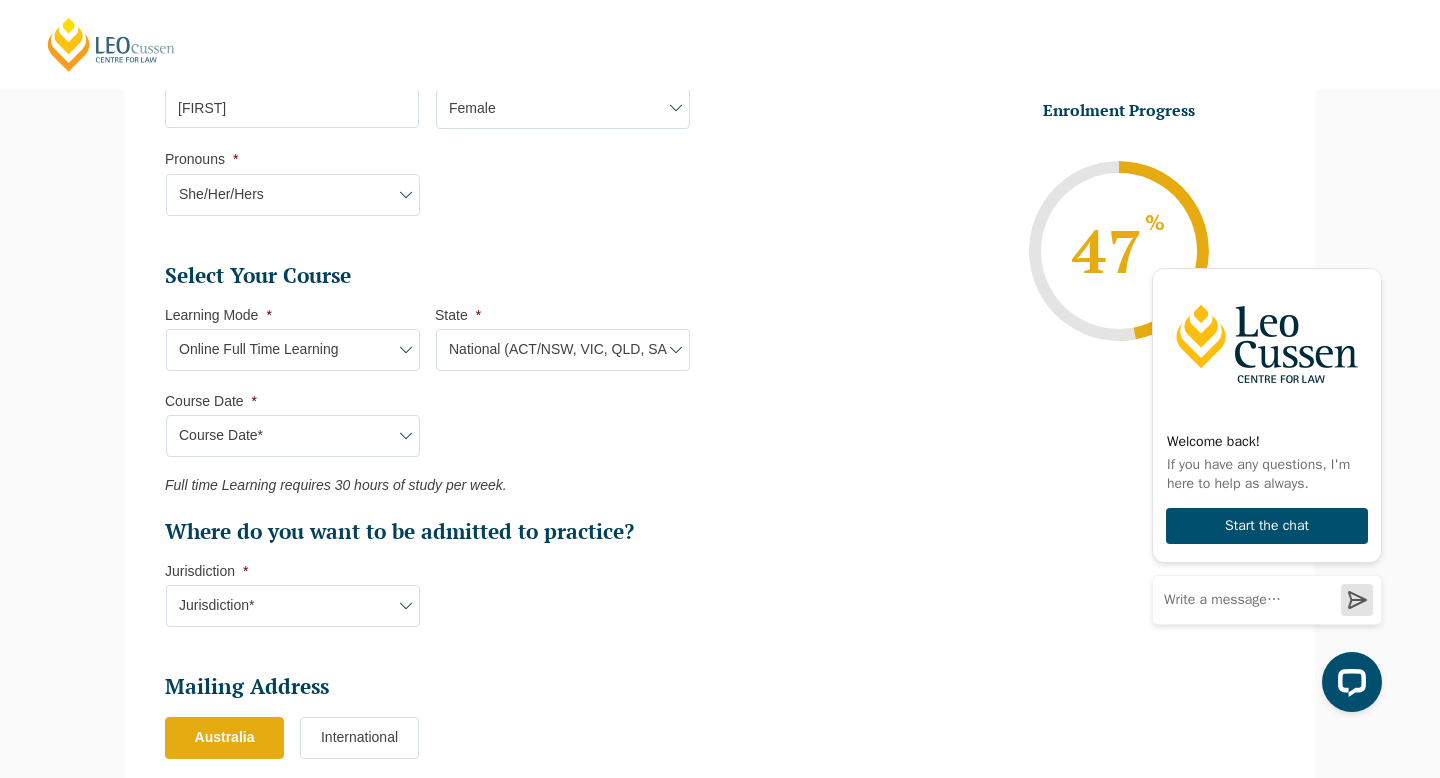 click on "Course Date* September 2025 (22-Sep-2025 to 20-Feb-2026) December 2025 (08-Dec-2025 to 16-May-2026) January 2026 (27-Jan-2026 to 12-Jun-2026) February 2026 (16-Feb-2026 to 03-Jul-2026) March 2026 (23-Mar-2026 to 07-Aug-2026) June 2026 (22-Jun-2026 to 06-Nov-2026) August 2026 (03-Aug-2026 to 18-Dec-2026) September 2026 (21-Sep-2026 to 19-Feb-2027) December 2026 (07-Dec-2026 to 07-May-2027)" at bounding box center [293, 436] 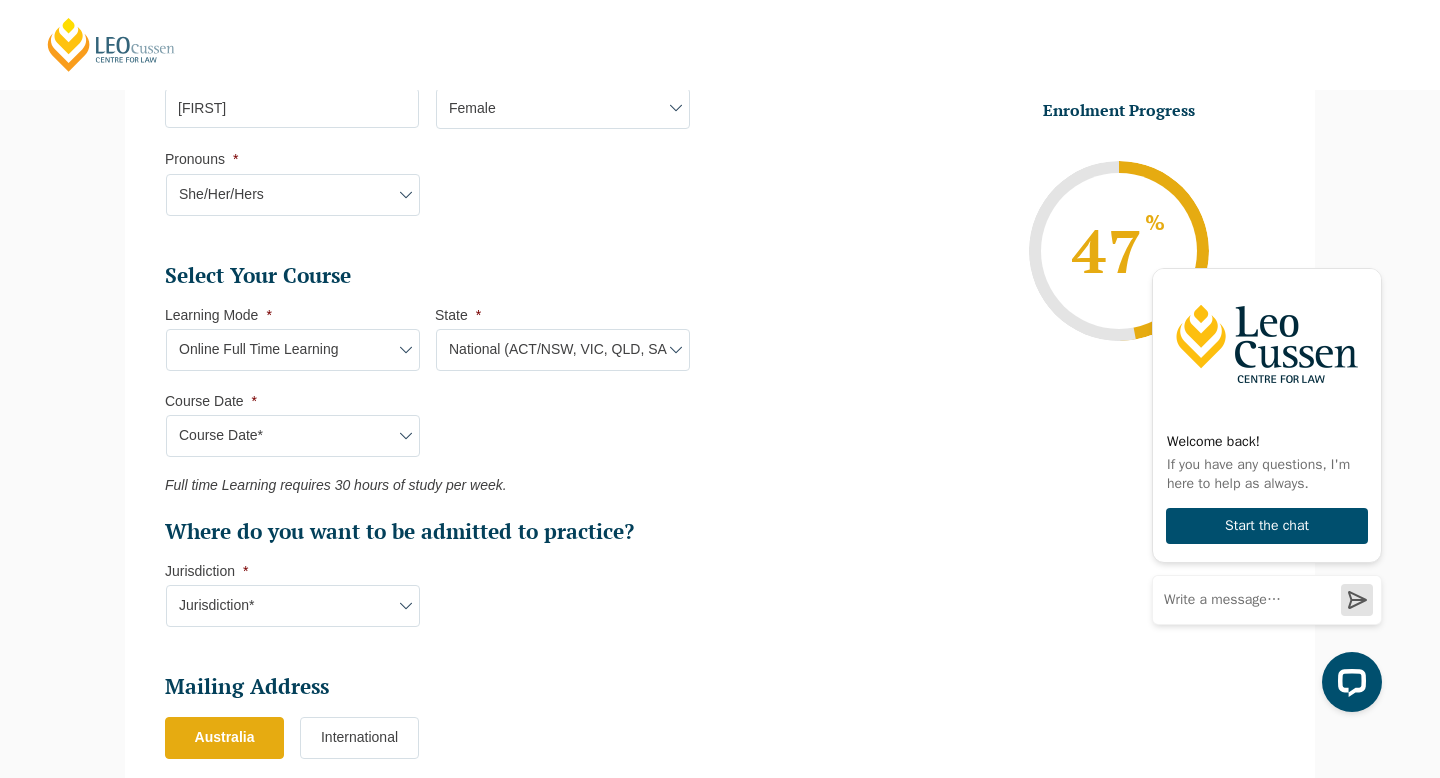 select on "March 2026 (23-Mar-2026 to 07-Aug-2026)" 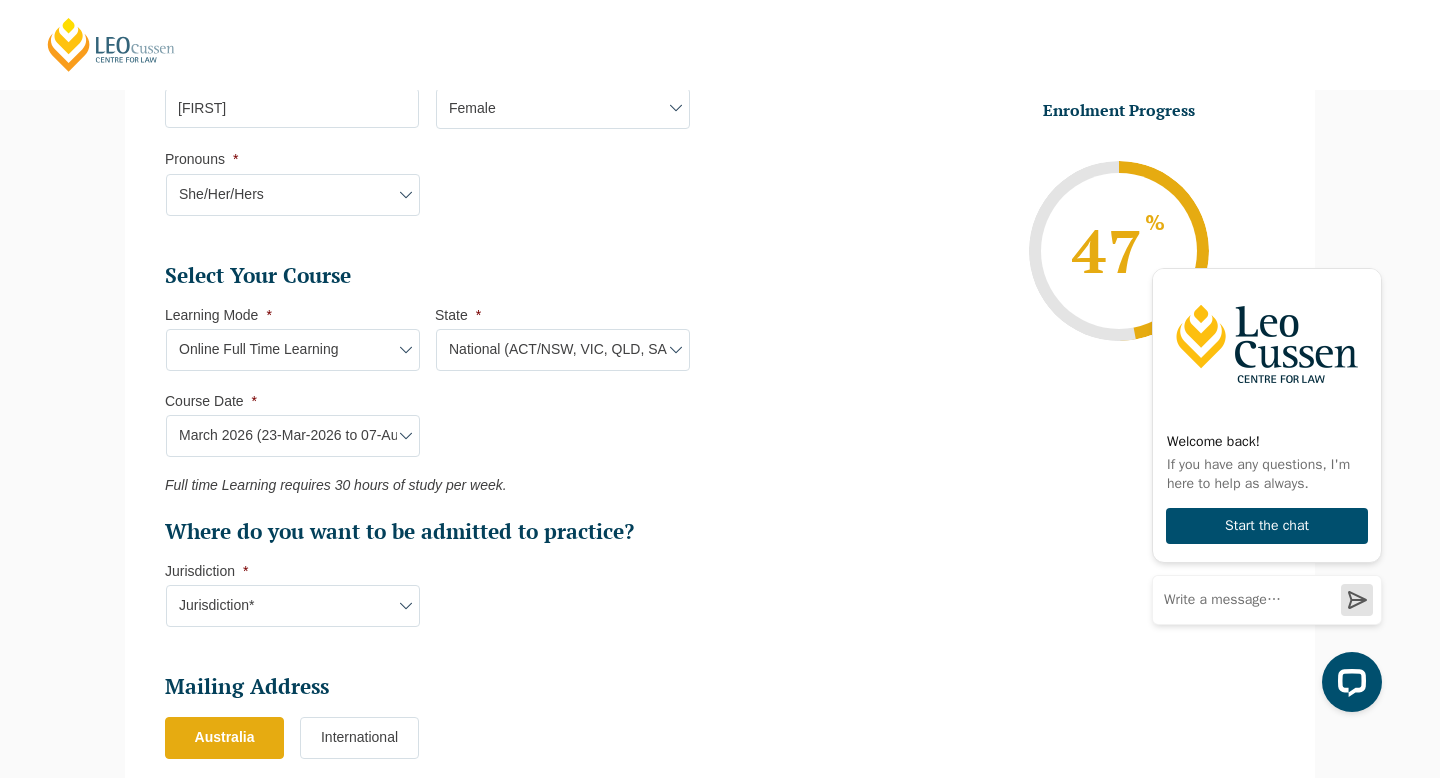 type on "Intake 04 March 2026 FT" 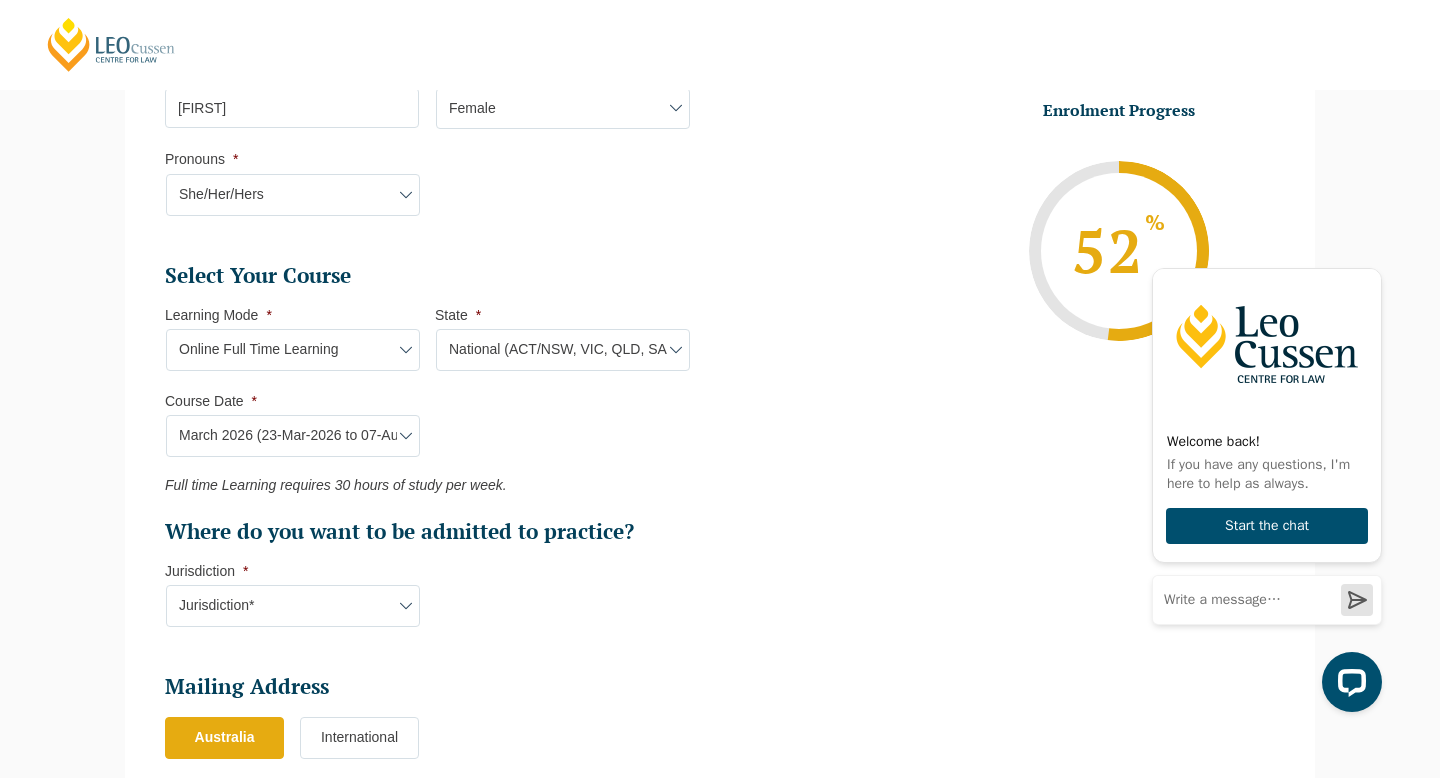 click on "Select Your Course This field is hidden when viewing the form Only for Flinder Only for Flinder flindersPLT flindersPLTpartprograms Learning Mode * Learning Mode* Online Full Time Learning Online Part Time Learning Blended Full Time Learning Blended Part Time Learning Onsite Full Time Learning This field is required. State * State* National ([STATE]/[STATE], [STATE], [STATE], [STATE], [STATE]) This field is required. Flinders Topic Code * Flinders Topic Code LLAW7004 LLAW8306 Flinders Topic Code multi * LLAW7000 LLAW7001 LLAW7002 LLAW7003 Hold down the ctrl or shift button to select multiple options. This field is hidden when viewing the form Flinders Topic Code multi salesforce * LLAW7000 LLAW7001 LLAW7002 LLAW7003 LLAW7004 LLAW8306 Hold down the ctrl or shift button to select multiple options. Course Date * Course Date* September 2025 (22-Sep-2025 to 20-Feb-2026) December 2025 (08-Dec-2025 to 16-May-2026) January 2026 (27-Jan-2026 to 12-Jun-2026) February 2026 (16-Feb-2026 to 03-Jul-2026) March 2026 (23-Mar-2026 to 07-Aug-2026) * *" at bounding box center (435, 404) 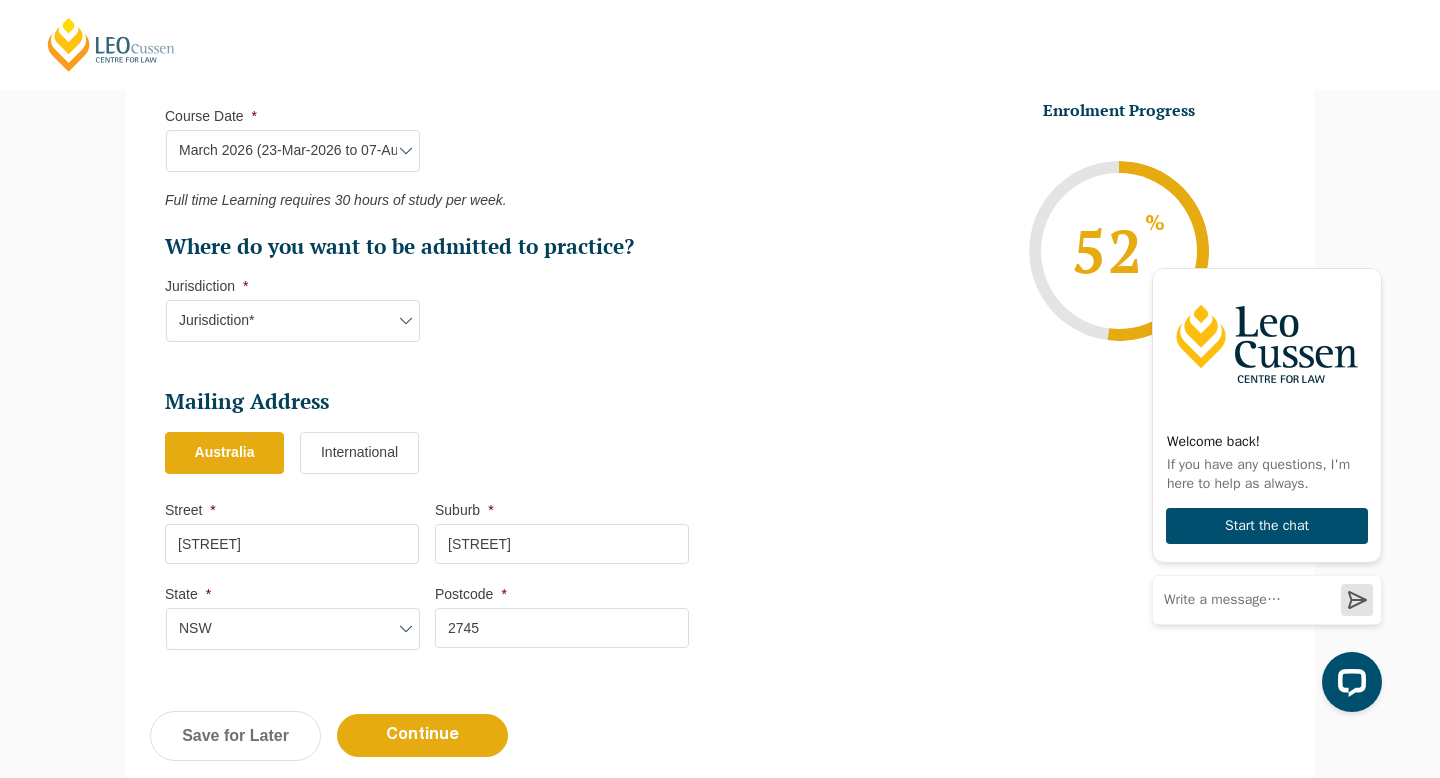 scroll, scrollTop: 1126, scrollLeft: 0, axis: vertical 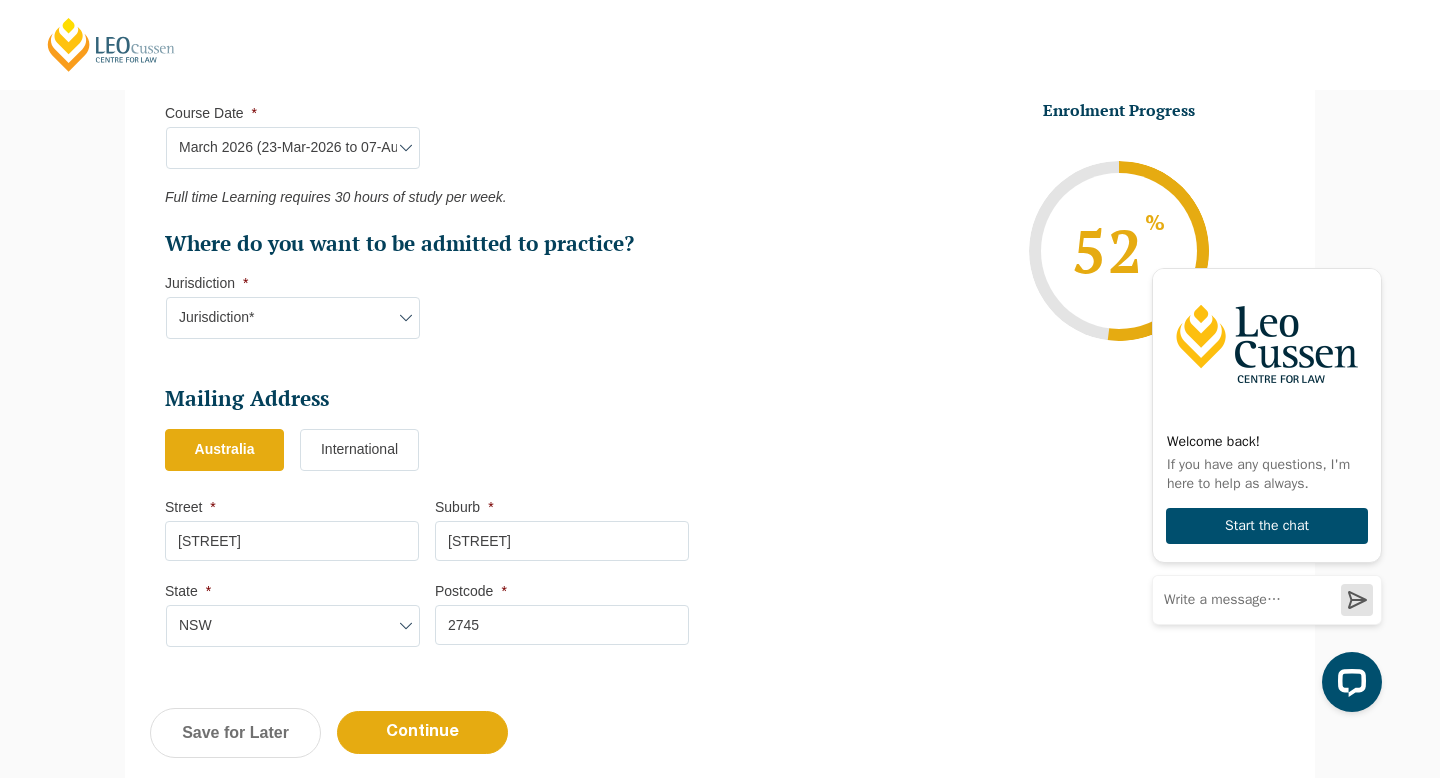 click on "Jurisdiction* [STATE] [STATE]/[STATE] [STATE] [STATE] [STATE]" at bounding box center [293, 318] 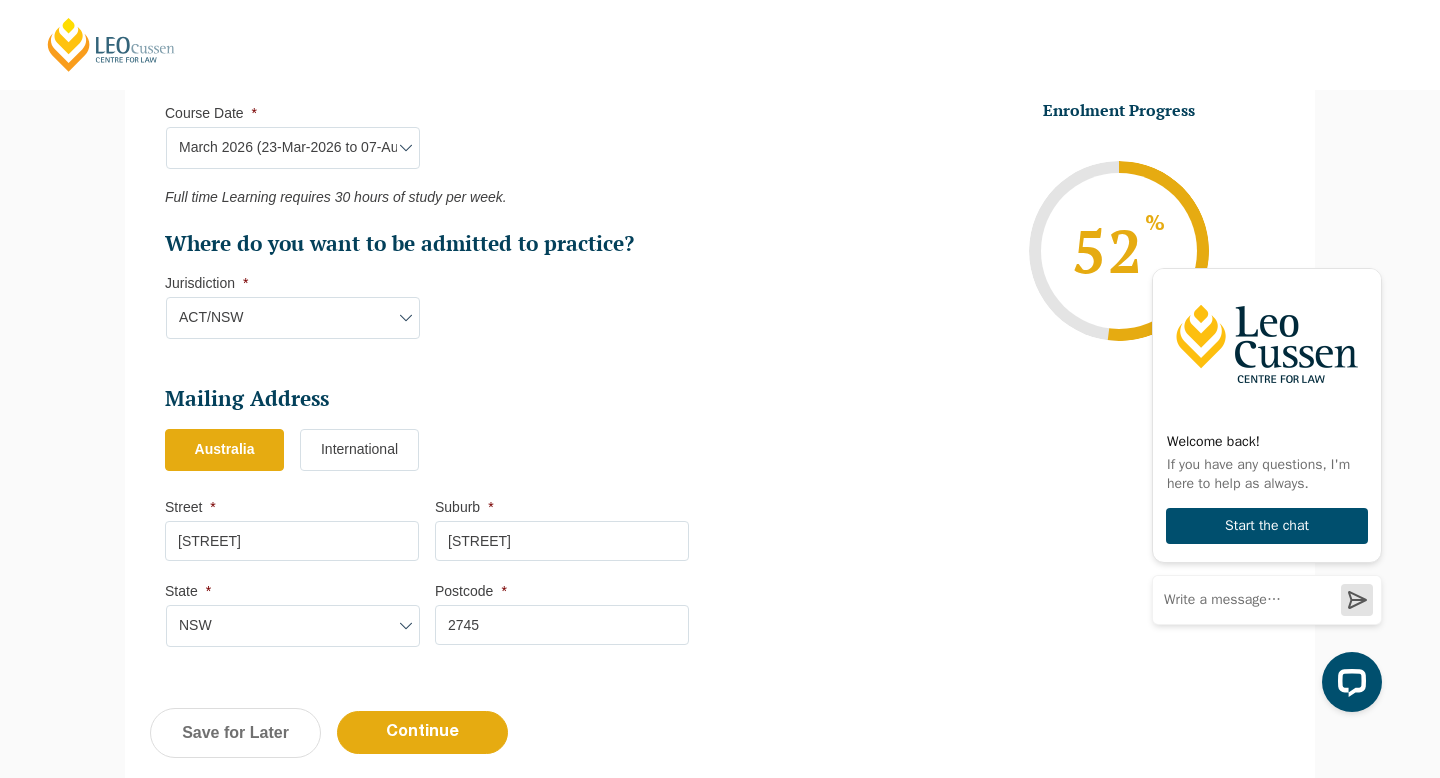 click on "Personal Information First Name * [FIRST] Last Name * [LAST] Date of Birth *
[DATE]
DD dash MM dash YYYY
Contact Information Mobile Number * [PHONE] Email *
[EMAIL]
Additional Personal Information Preferred First Name * [FIRST] This field is required. Gender * Gender* Male Female Nonbinary Intersex Prefer not to disclose Other This field is required. Pronouns * Pronouns* She/Her/Hers He/Him/His They/Them/Theirs Other Prefer not to disclose This field is required. Other pronouns Select Your Course This field is hidden when viewing the form Only for Flinder Only for Flinder flindersPLT flindersPLTpartprograms Learning Mode * Learning Mode* Online Full Time Learning Online Part Time Learning Blended Full Time Learning Blended Part Time Learning Onsite Full Time Learning This field is required. State * State* This field is required." at bounding box center (435, -8) 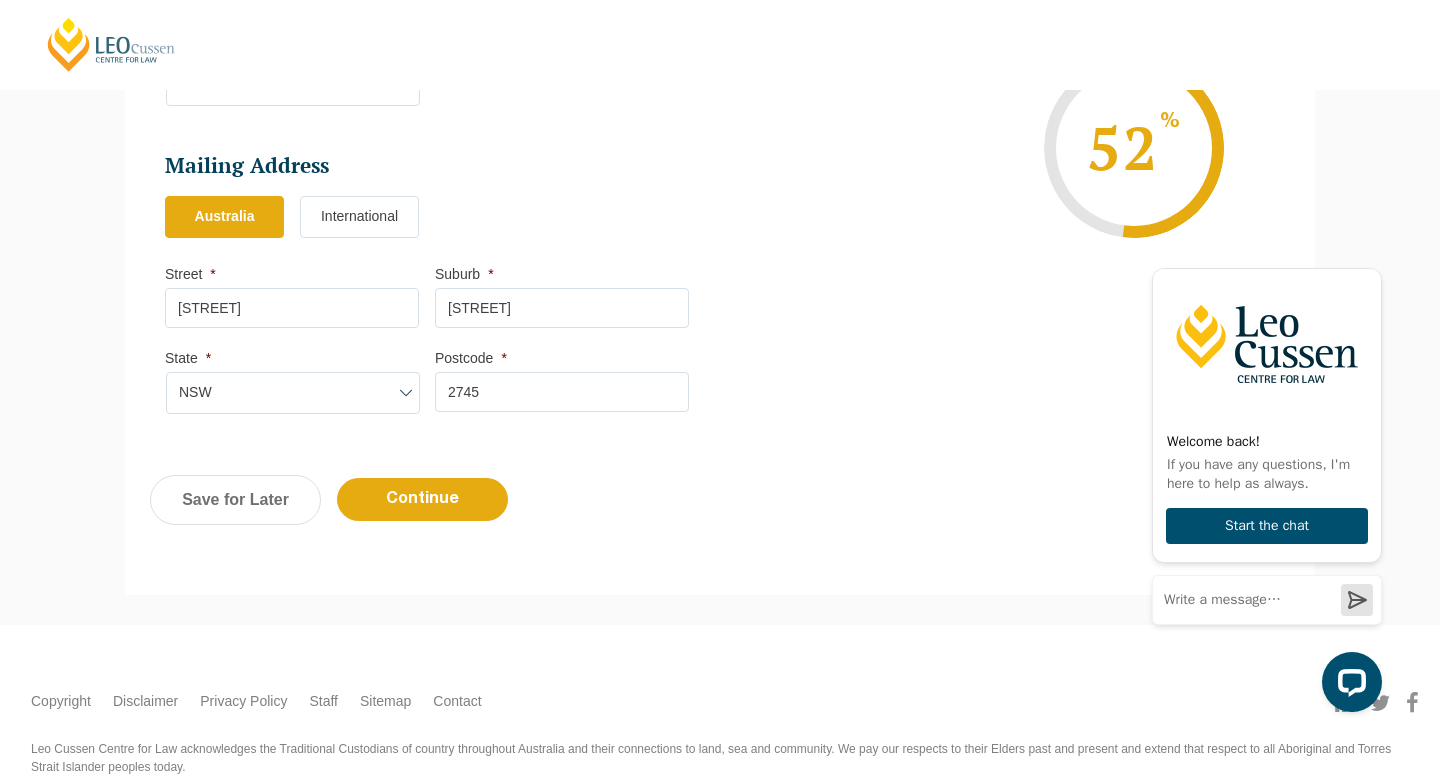 scroll, scrollTop: 1426, scrollLeft: 0, axis: vertical 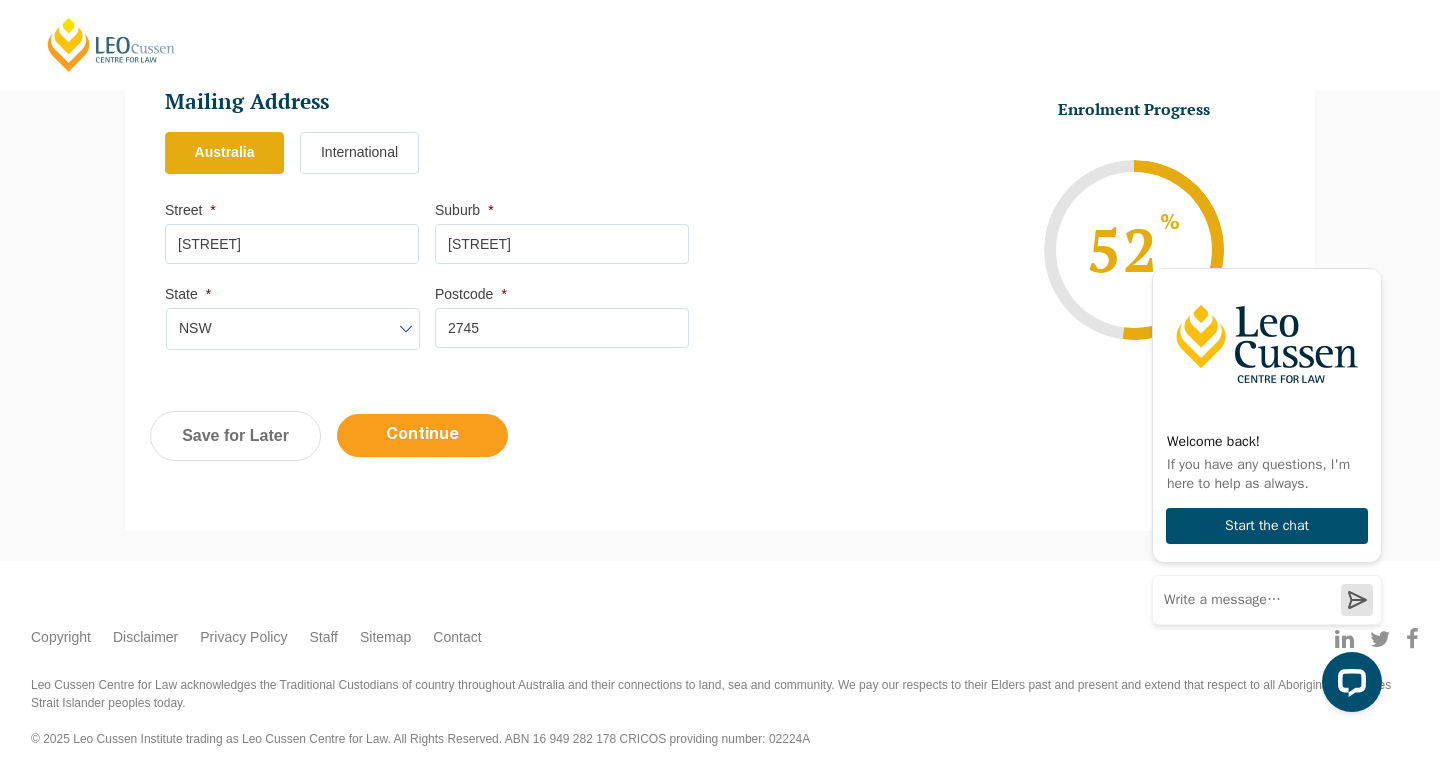 click on "Continue" at bounding box center [422, 435] 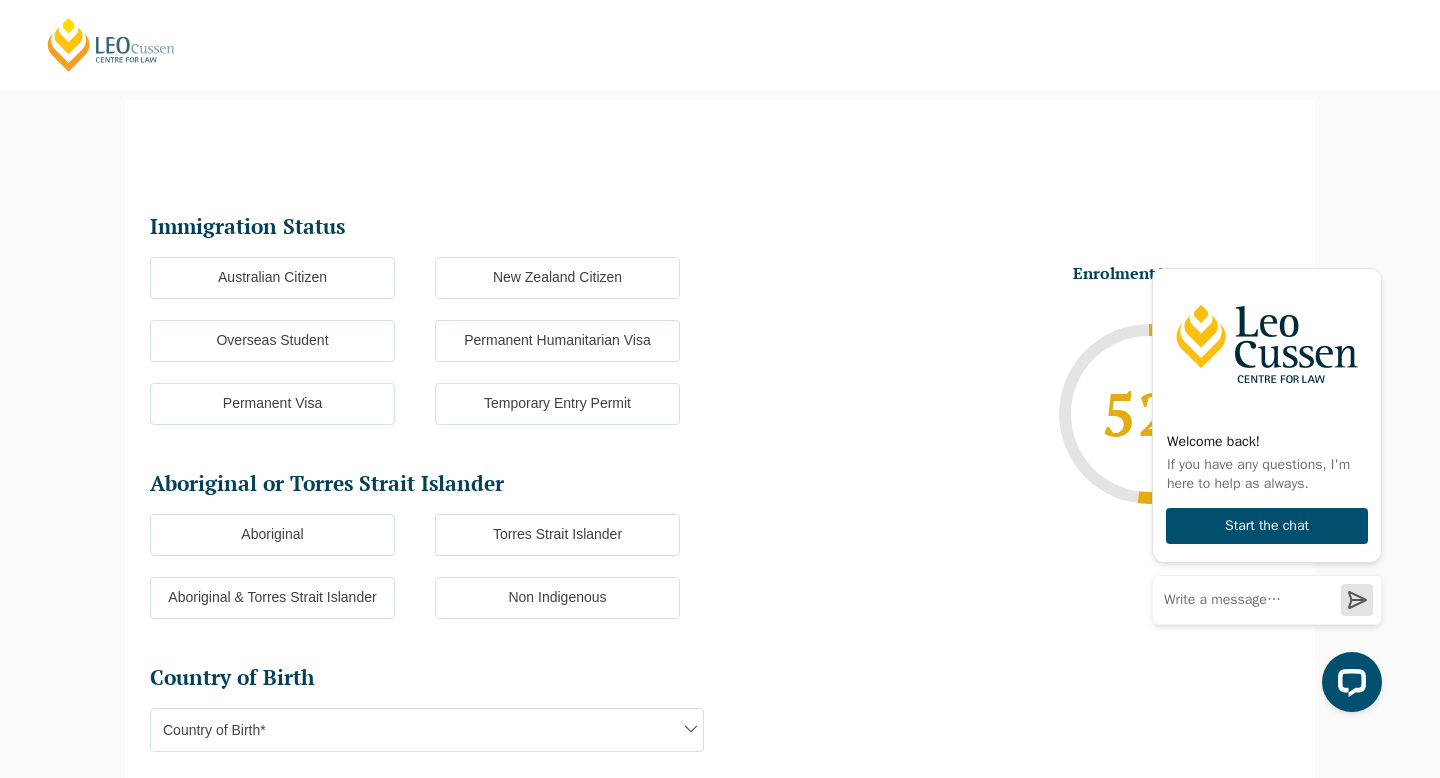 scroll, scrollTop: 192, scrollLeft: 0, axis: vertical 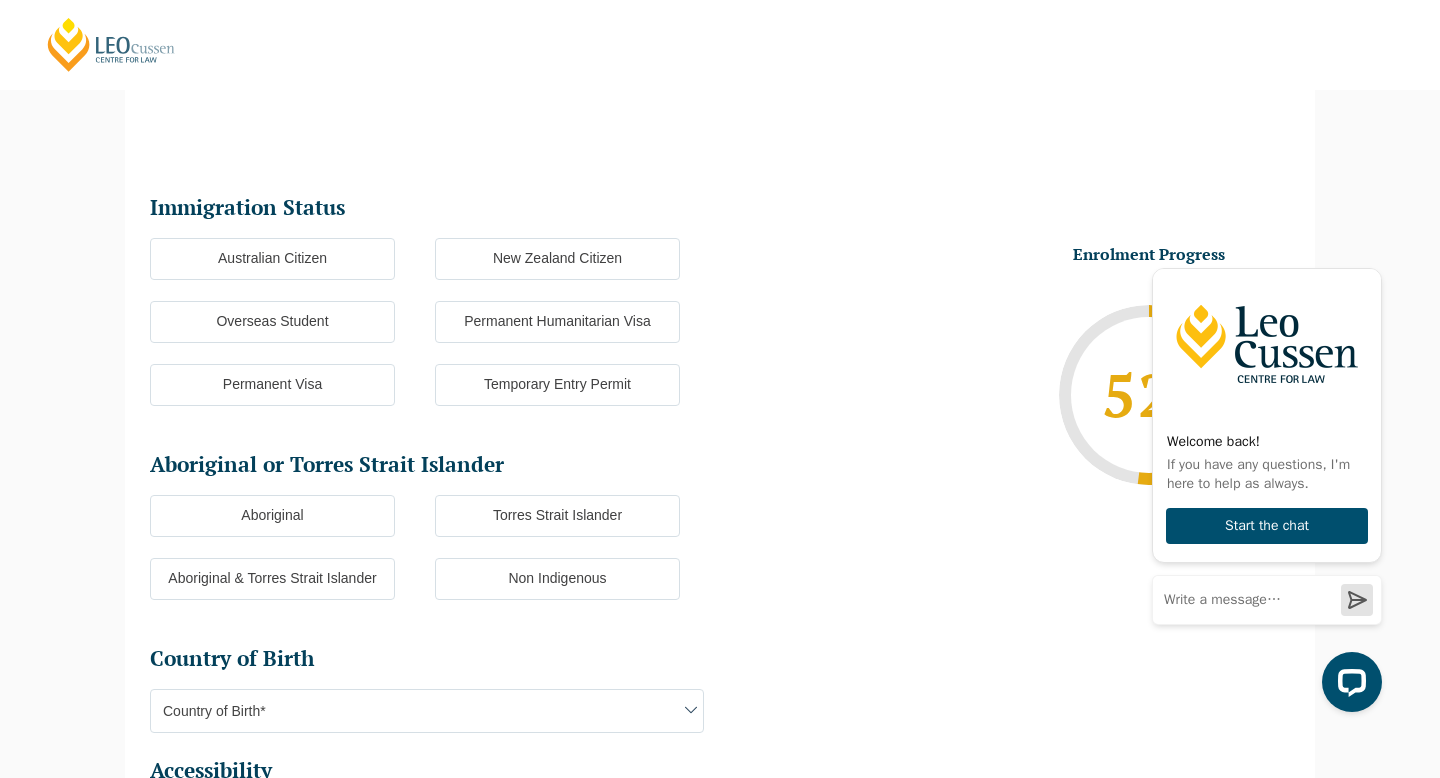 click on "Australian Citizen" at bounding box center (272, 259) 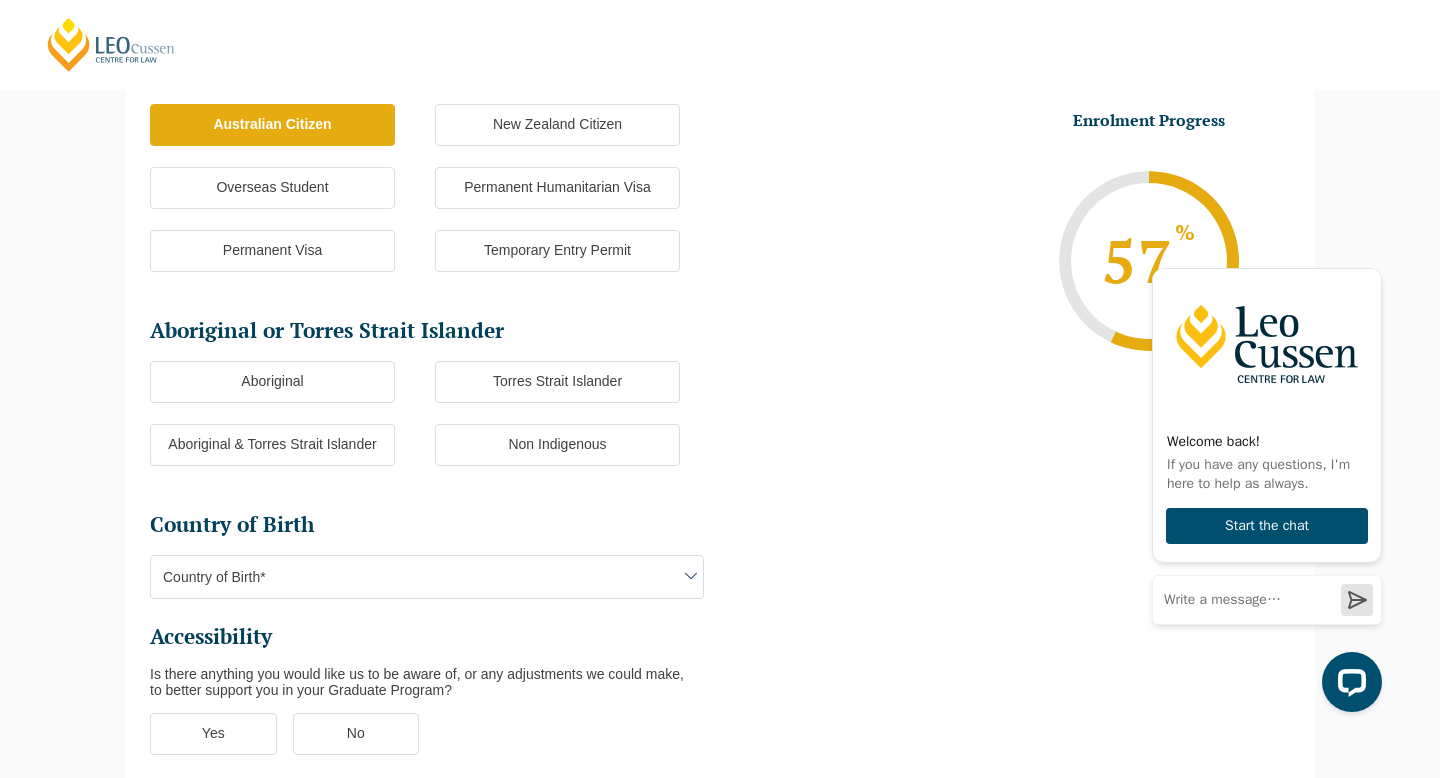 scroll, scrollTop: 333, scrollLeft: 0, axis: vertical 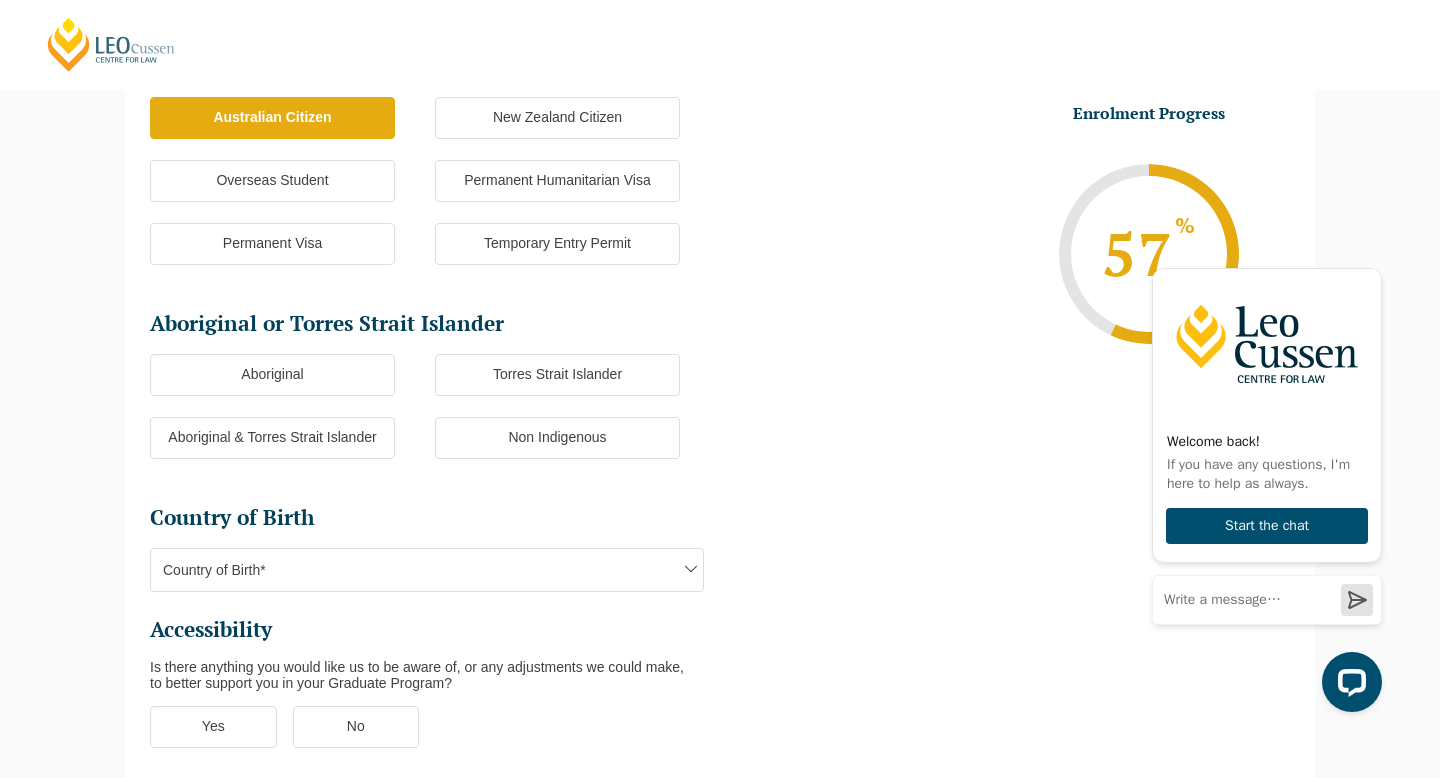 click on "Non Indigenous" at bounding box center (557, 438) 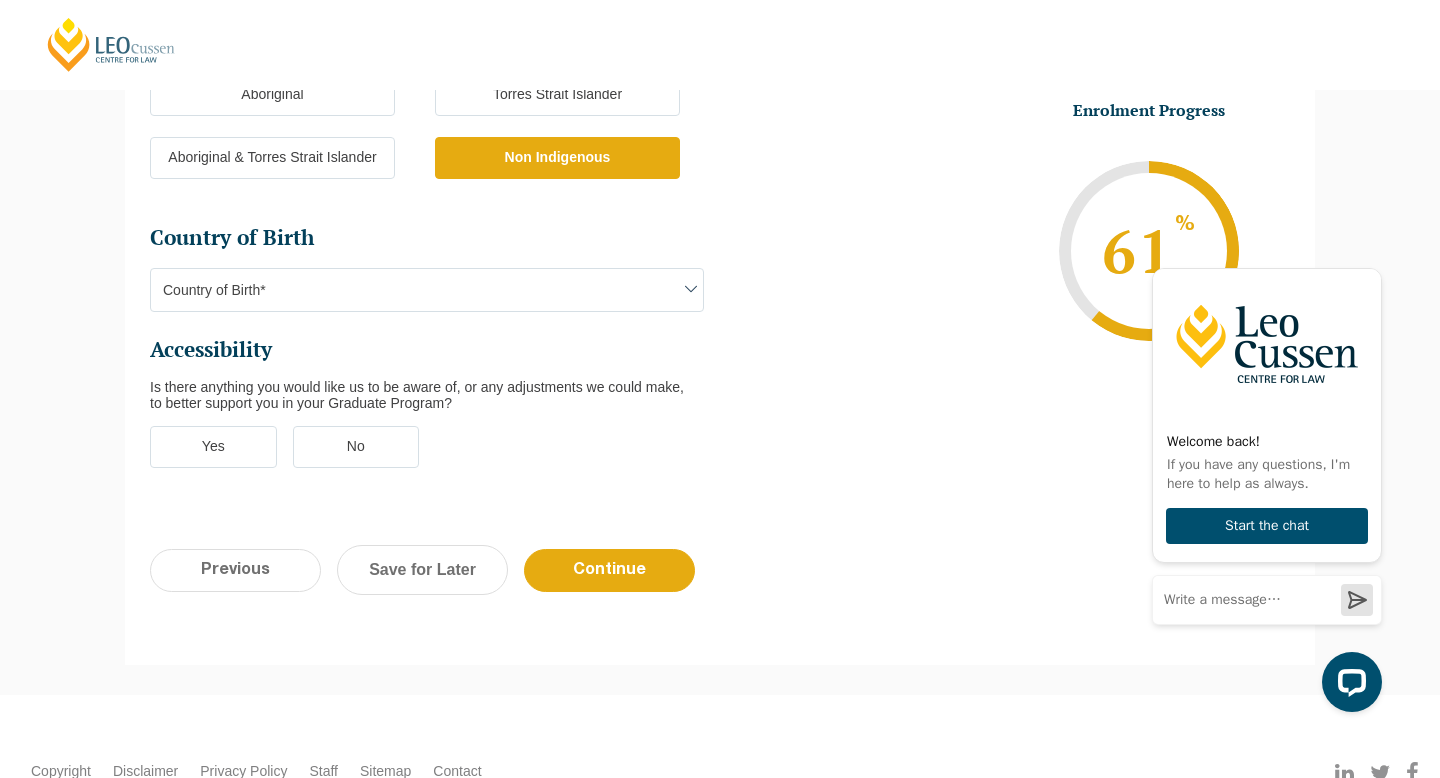 scroll, scrollTop: 623, scrollLeft: 0, axis: vertical 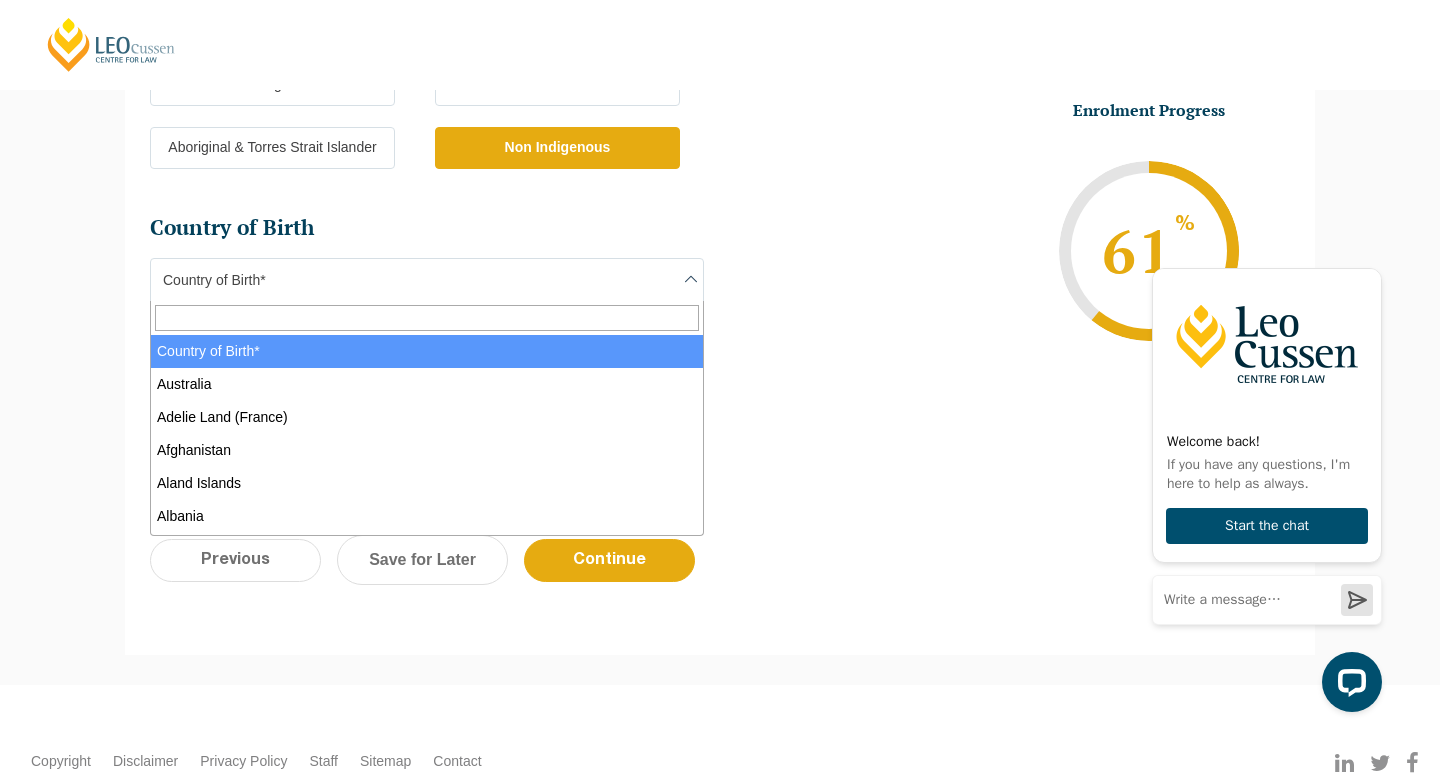 click on "Country of Birth*" at bounding box center (427, 280) 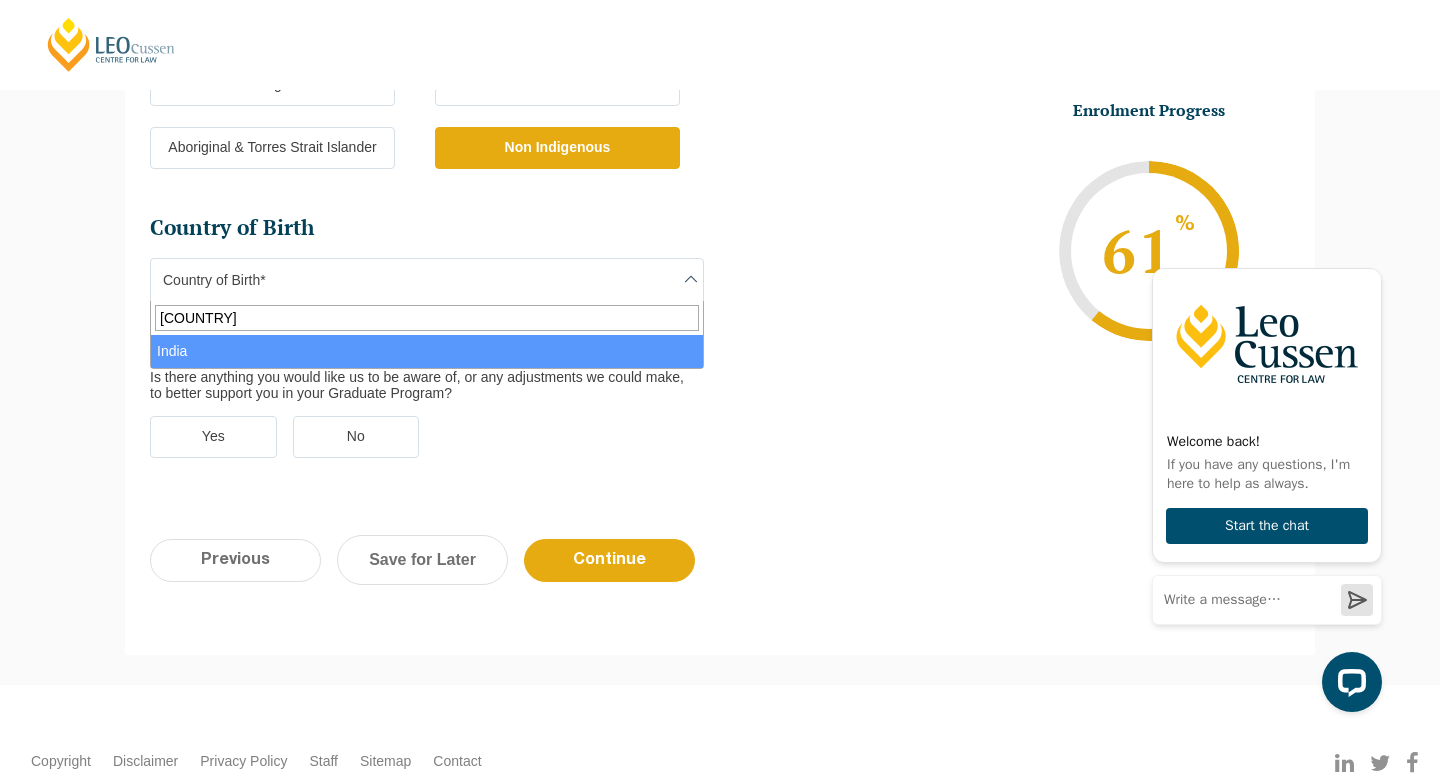 type on "[COUNTRY]" 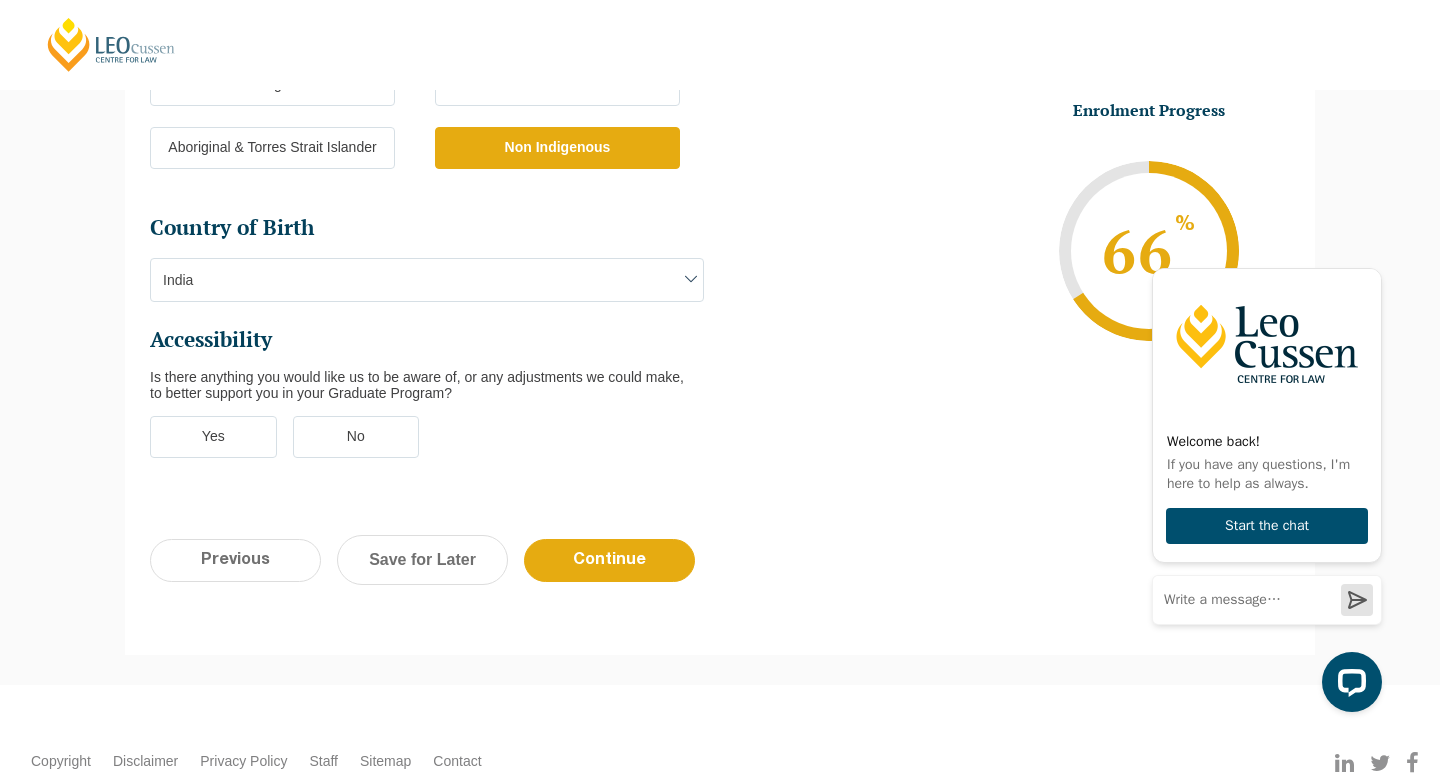 click on "Accessibility Is there anything you would like us to be aware of, or any adjustments we could make, to better support you in your Graduate Program?" at bounding box center [435, 364] 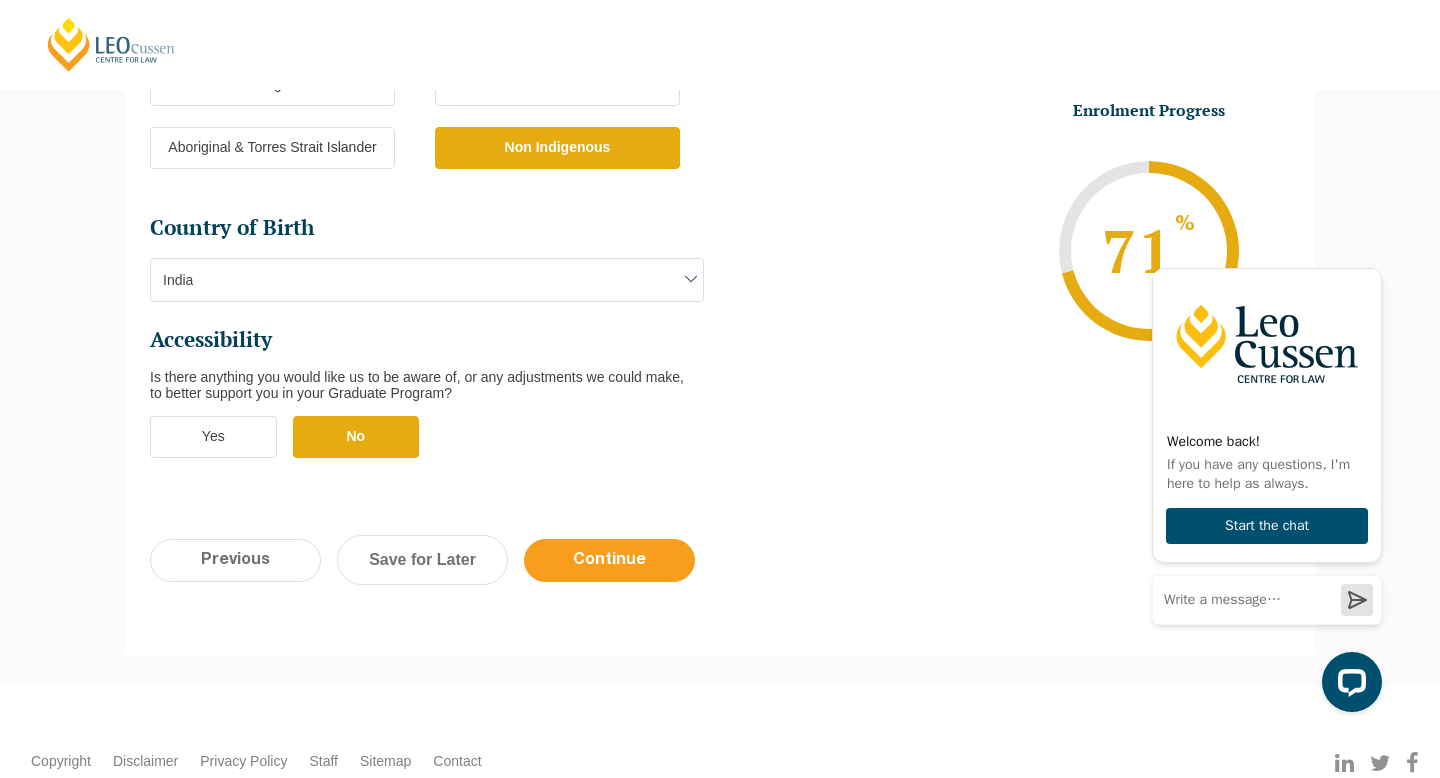 click on "Continue" at bounding box center [609, 560] 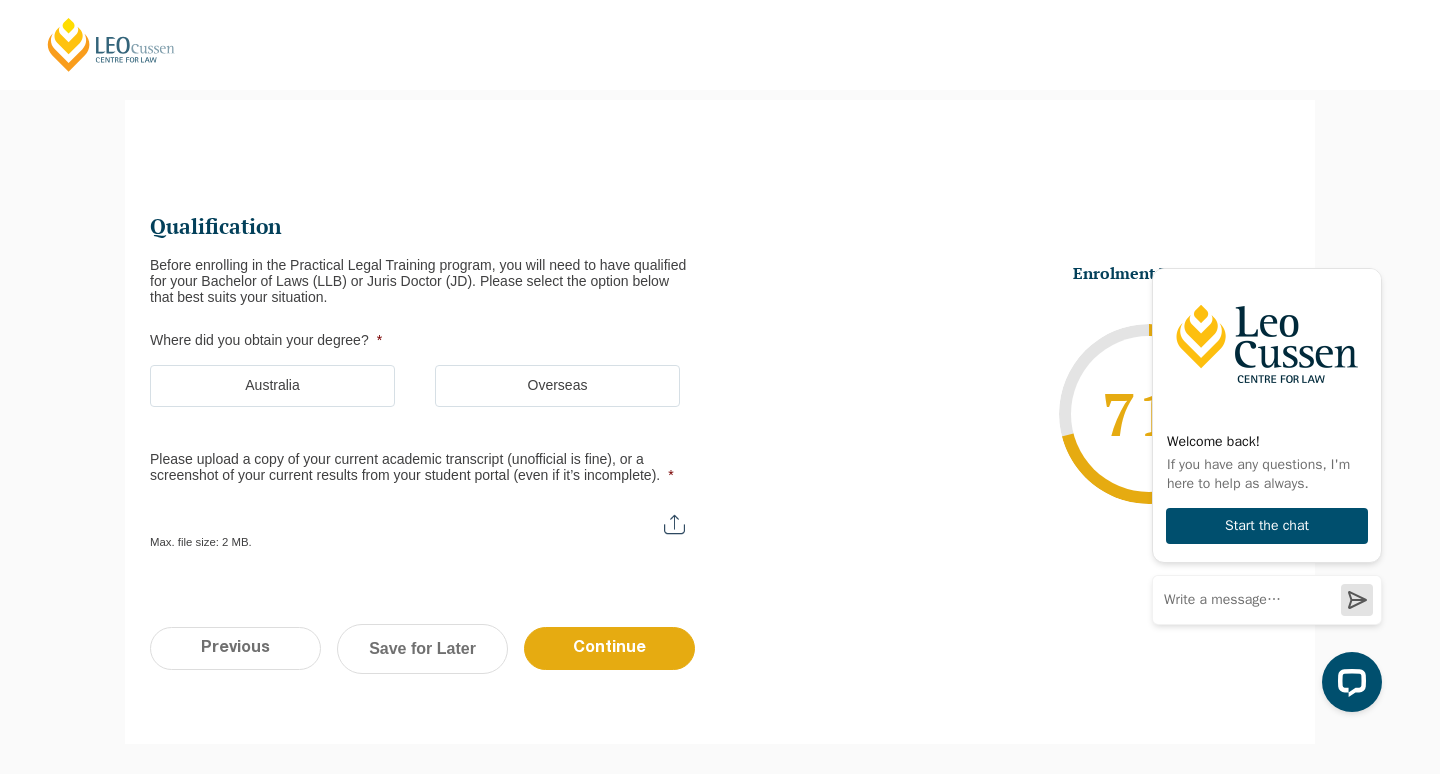 scroll, scrollTop: 0, scrollLeft: 0, axis: both 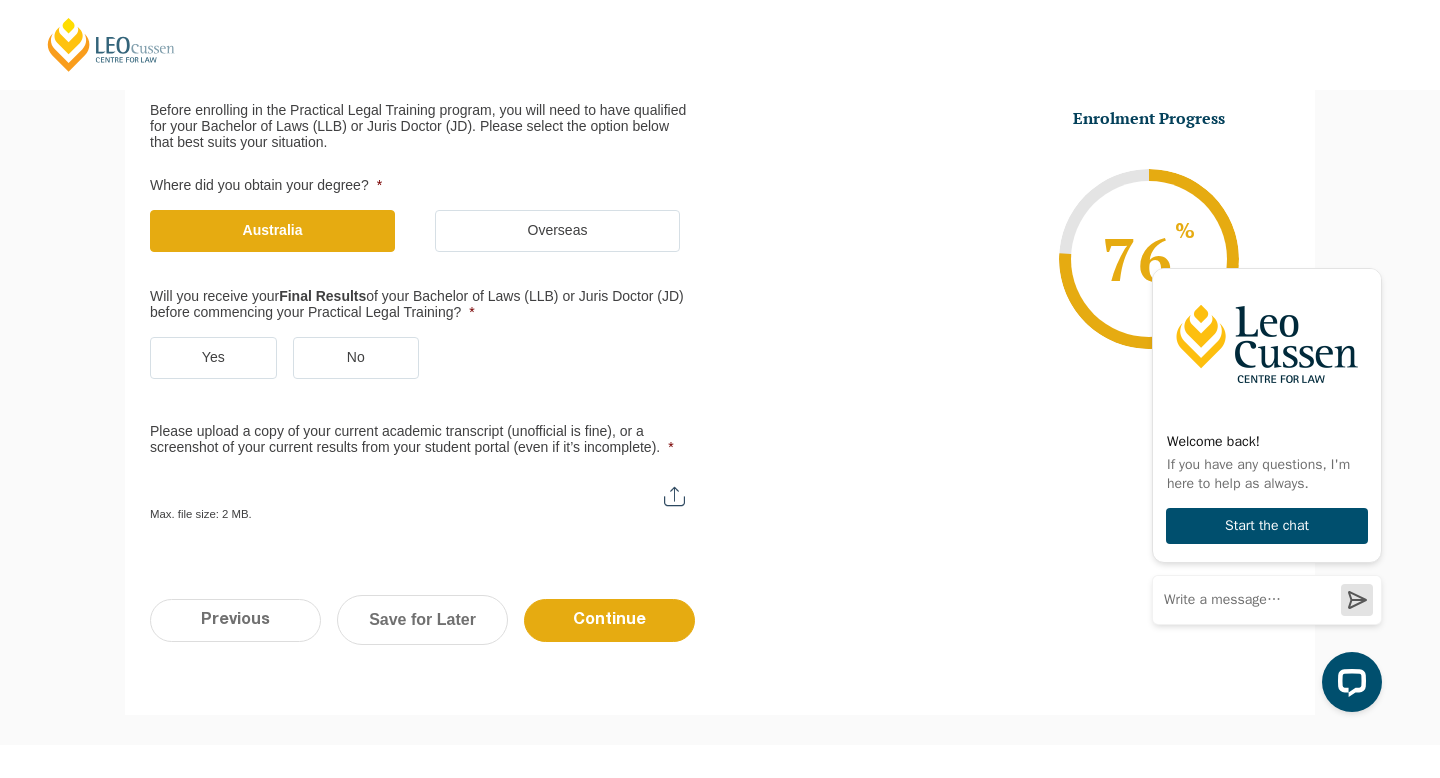 click on "No" at bounding box center [356, 358] 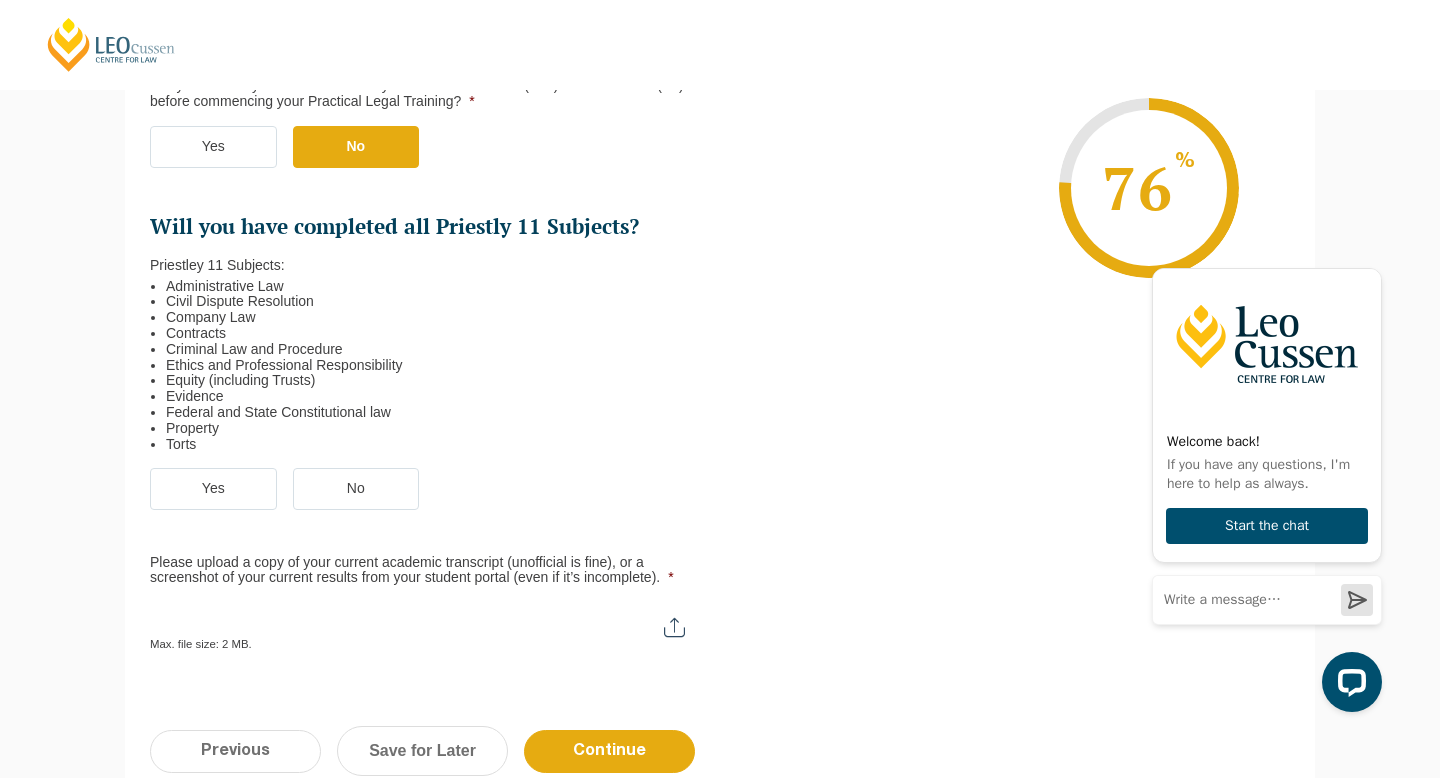 click on "Yes" at bounding box center [213, 489] 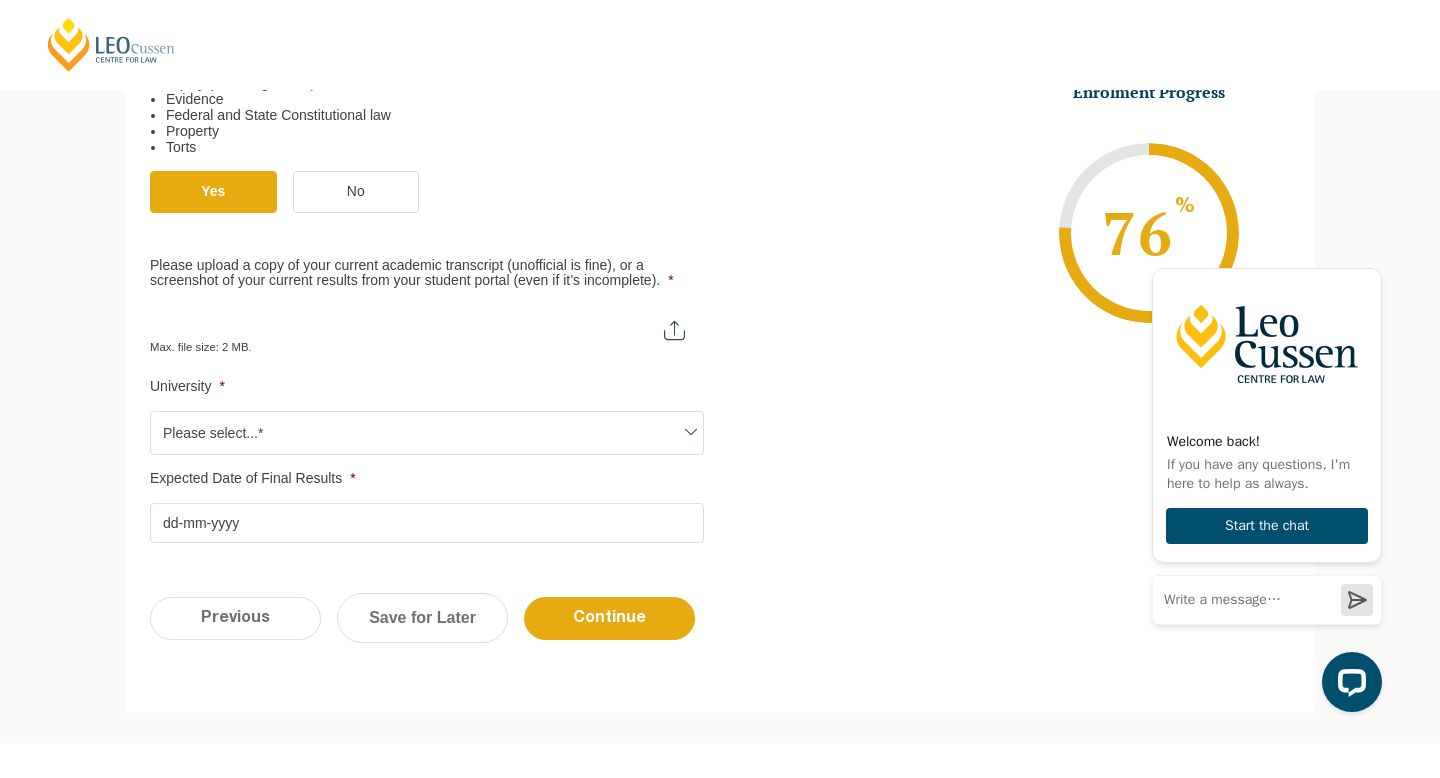 scroll, scrollTop: 853, scrollLeft: 0, axis: vertical 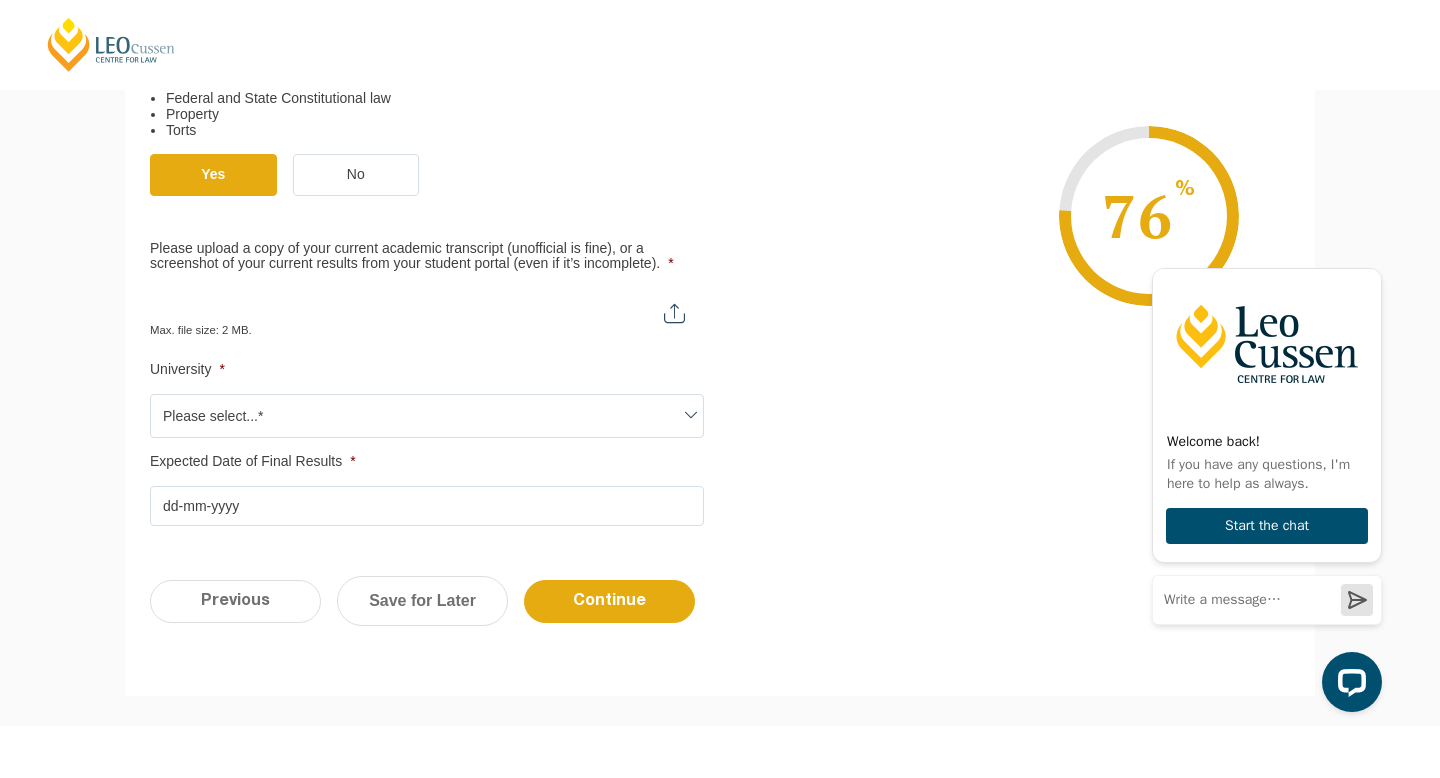 click on "Please select...*" at bounding box center [427, 416] 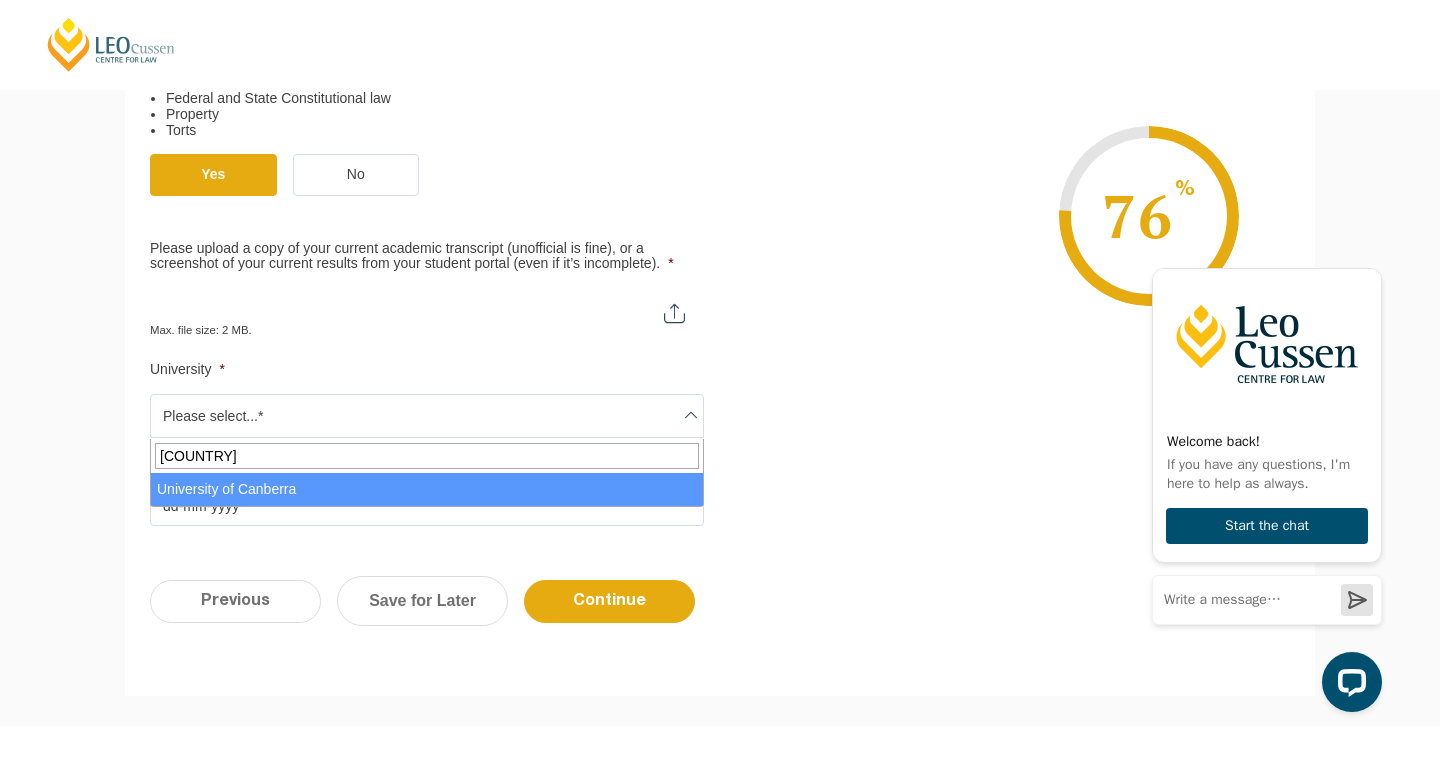 type on "[COUNTRY]" 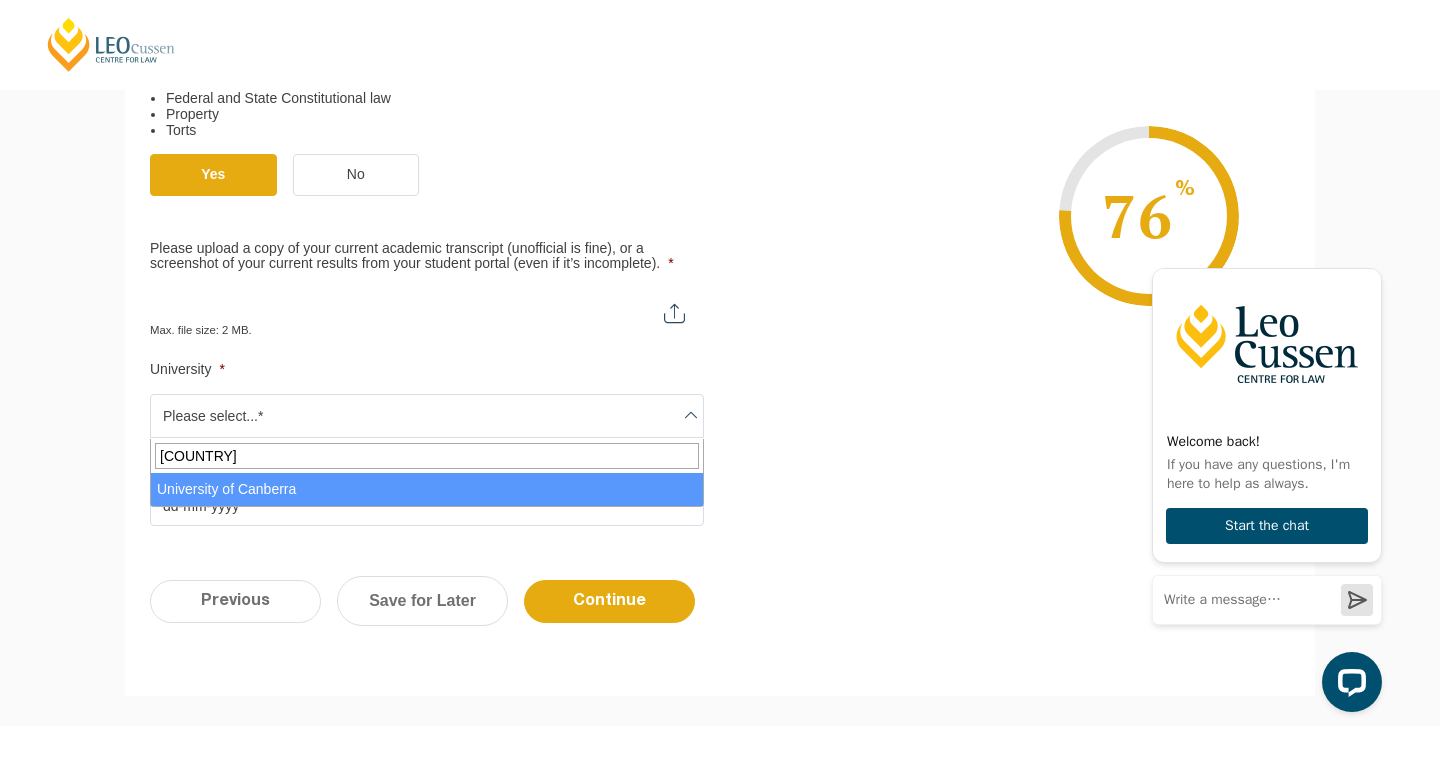 select on "University of Canberra" 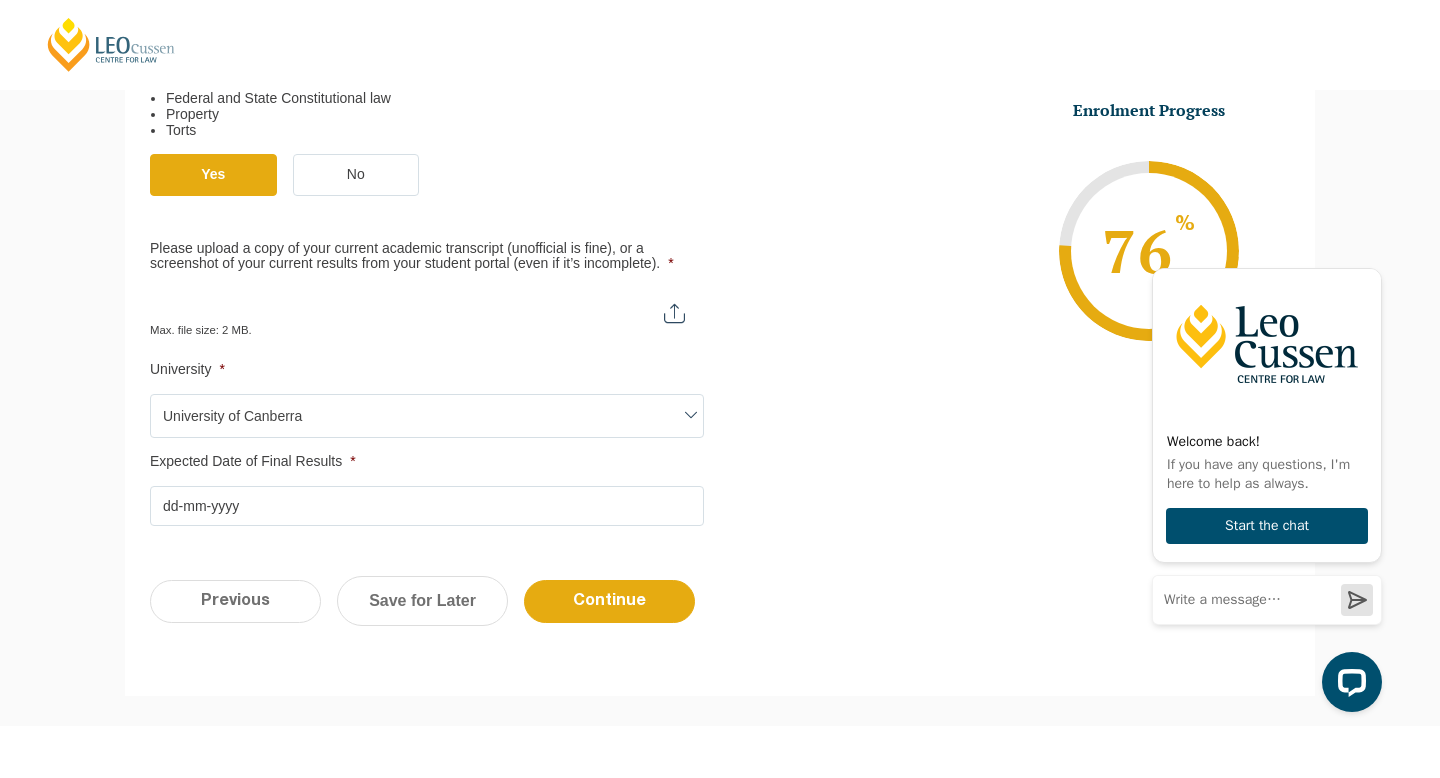 click on "Expected Date of Final Results *" at bounding box center [427, 506] 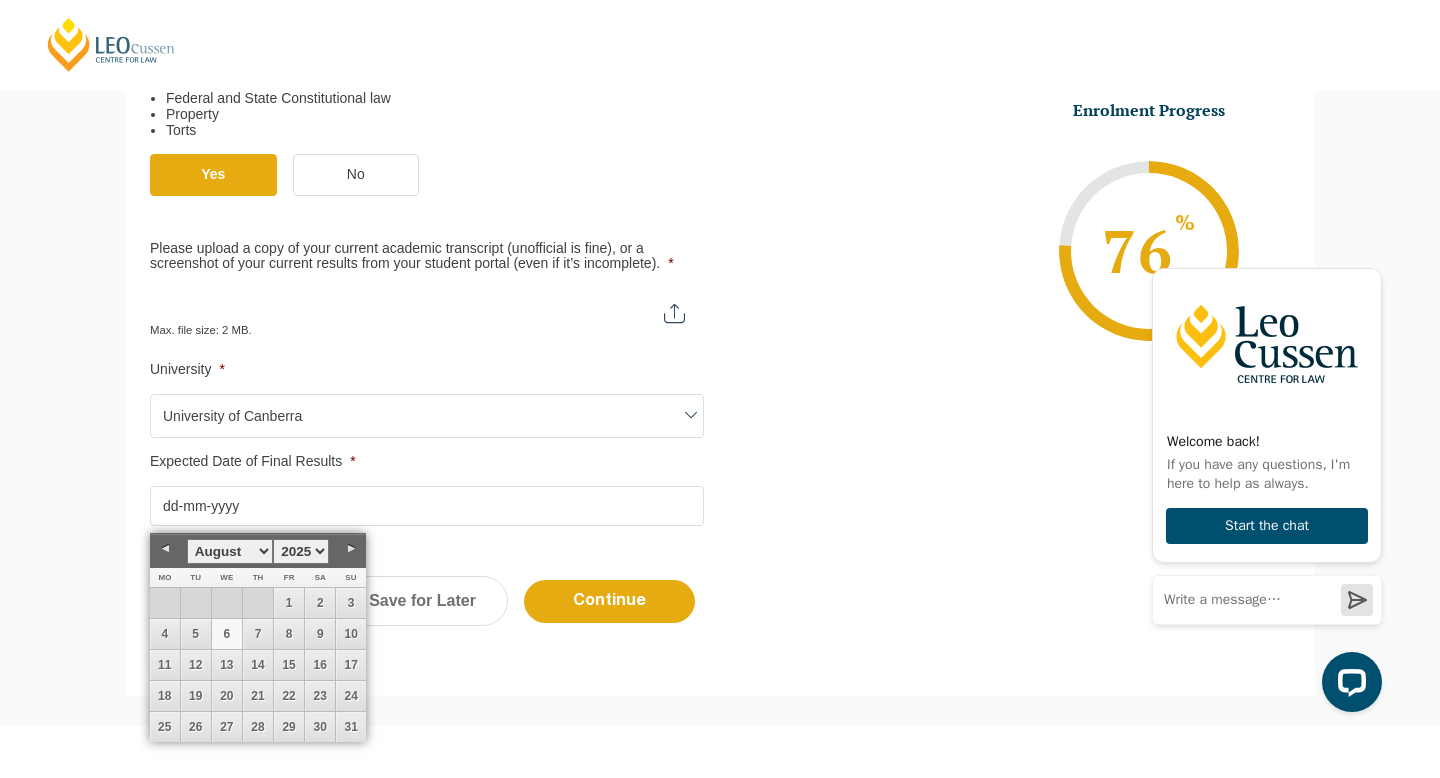 click on "January February March April May June July August September October November December" at bounding box center (230, 551) 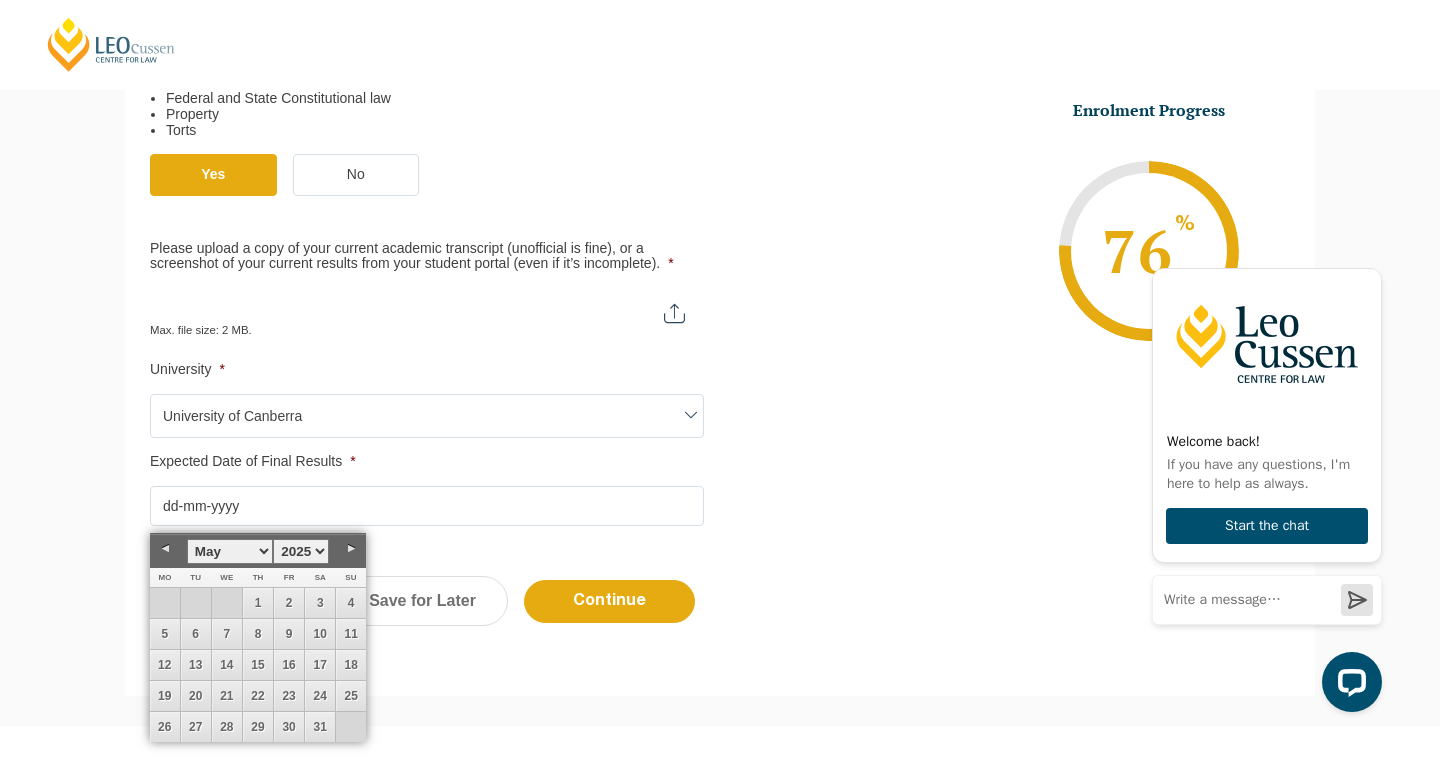 click on "1925 1926 1927 1928 1929 1930 1931 1932 1933 1934 1935 1936 1937 1938 1939 1940 1941 1942 1943 1944 1945 1946 1947 1948 1949 1950 1951 1952 1953 1954 1955 1956 1957 1958 1959 1960 1961 1962 1963 1964 1965 1966 1967 1968 1969 1970 1971 1972 1973 1974 1975 1976 1977 1978 1979 1980 1981 1982 1983 1984 1985 1986 1987 1988 1989 1990 1991 1992 1993 1994 1995 1996 1997 1998 1999 2000 2001 2002 2003 2004 2005 2006 2007 2008 2009 2010 2011 2012 2013 2014 2015 2016 2017 2018 2019 2020 2021 2022 2023 2024 2025 2026 2027 2028 2029 2030 2031 2032 2033 2034 2035 2036 2037 2038 2039 2040 2041 2042 2043 2044 2045" at bounding box center (301, 551) 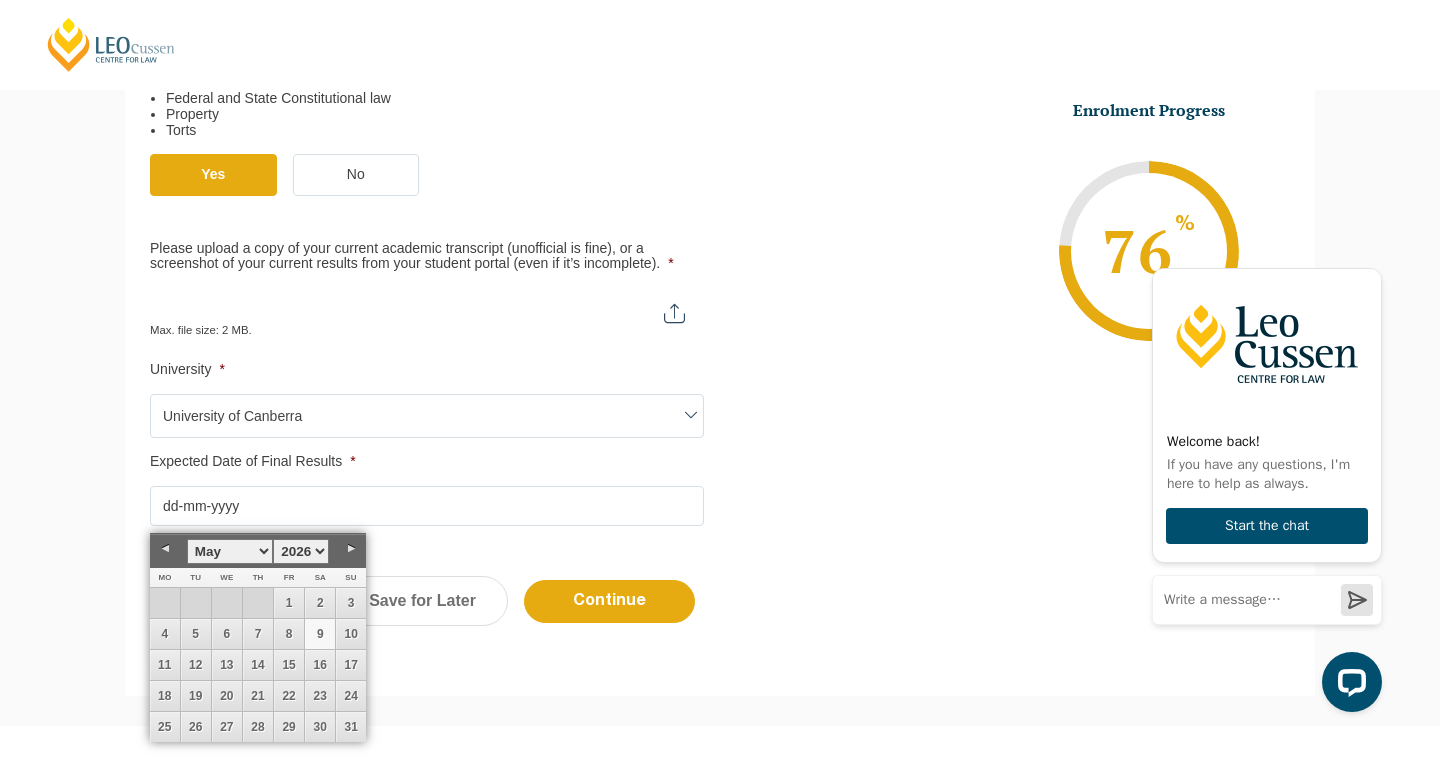 click on "9" at bounding box center (320, 634) 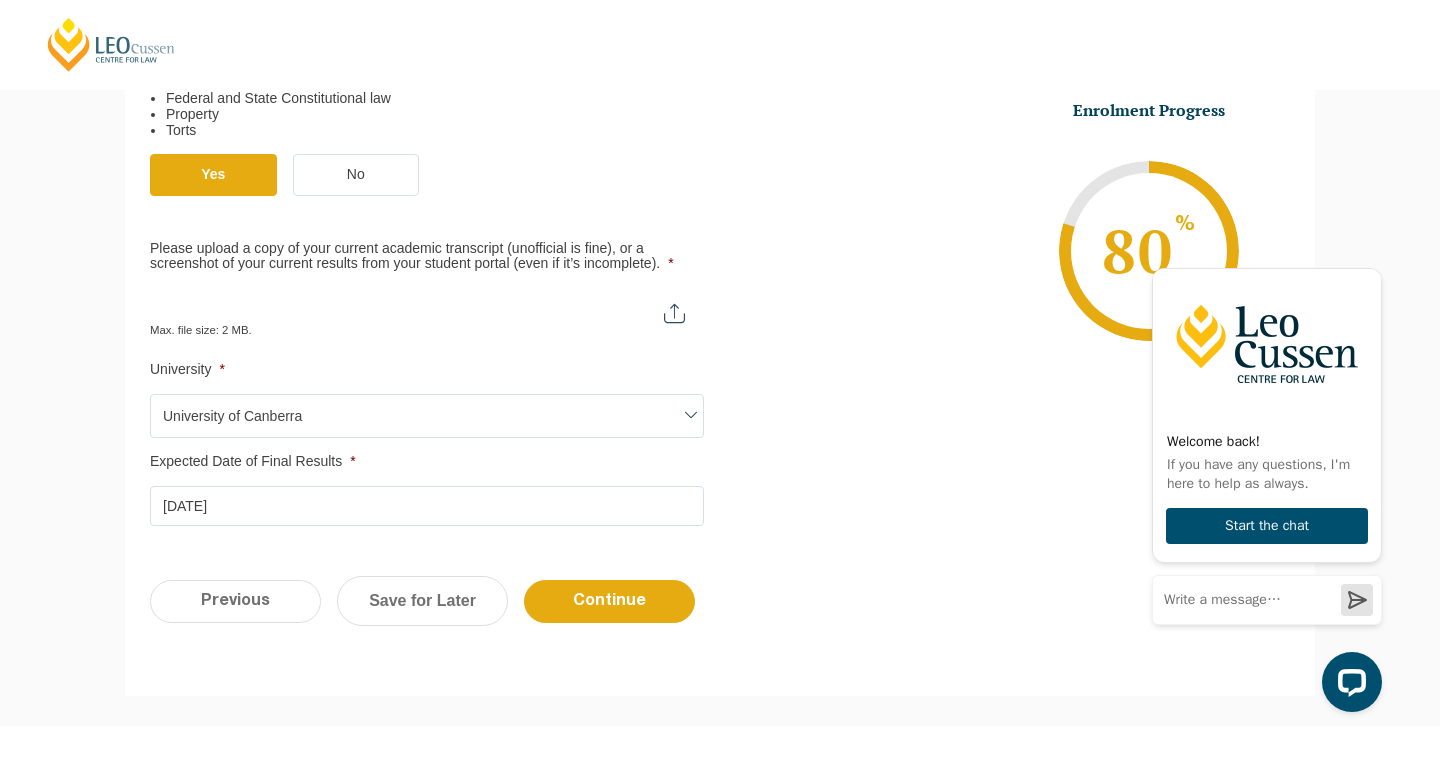 click on "Step  4  of  6
66%
Congratulations!  You’re taking the first step to being a  Qualified Australian Lawyer. Your Enrolment This enrolment form will take 10 minutes to complete and reserves your place in our PLT program. The form confirms your application, but doesn’t commit you to the course. You’re still able to cancel or defer your enrolment if you need to.    If you have any questions or wish to speak to our Enrolment team, email us at  support@example.com  or  call us at  [PHONE] . Please prepare the following documents before starting
Latest Academic Transcript (screenshot of your most recent results or more recent transcript is sufficient)
Copy of Passport or Birth Certificate
Copy of Visa (Only for Overseas students)
CHESSN number : A unique, personal identification number that was allocated to you as part of your first application/enrolment process.
1" at bounding box center (720, 58) 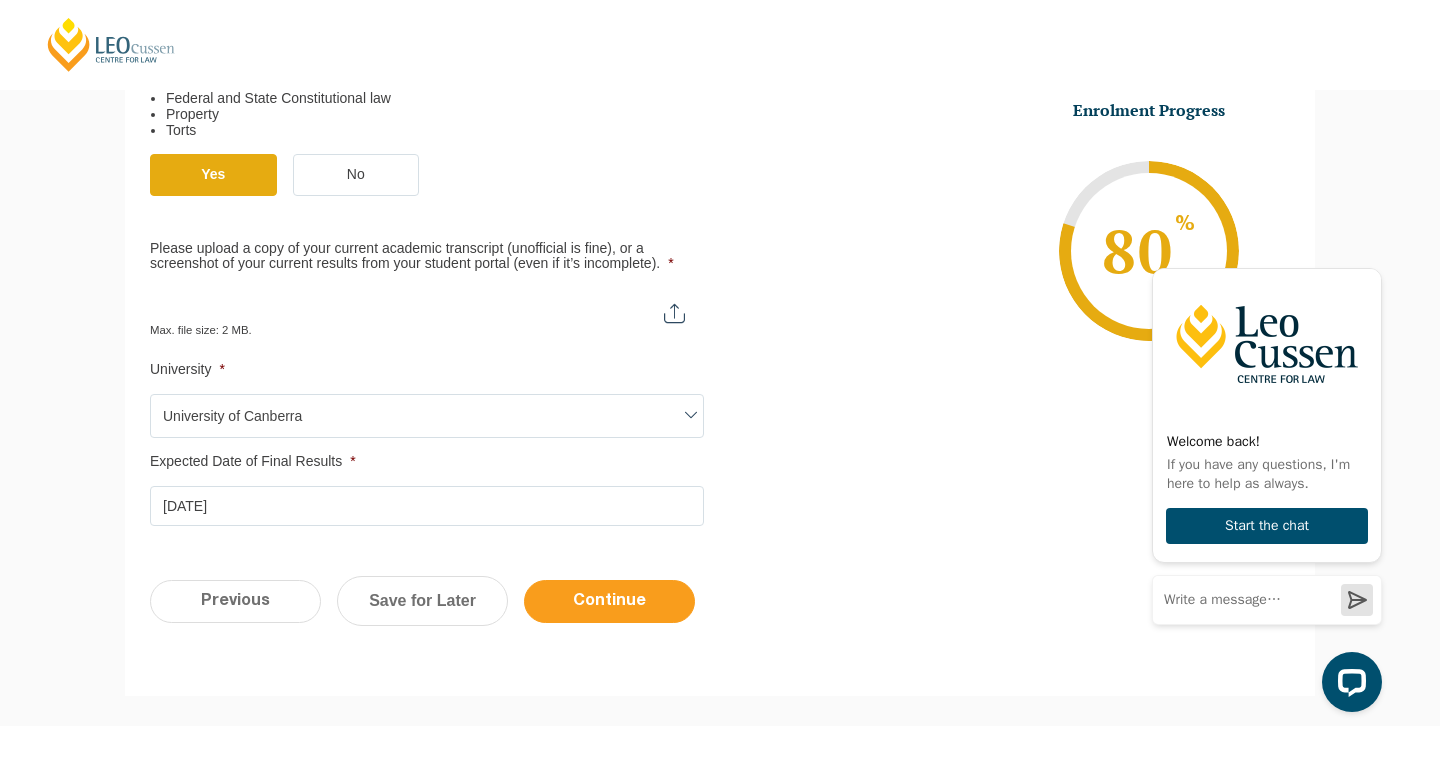 click on "Continue" at bounding box center (609, 601) 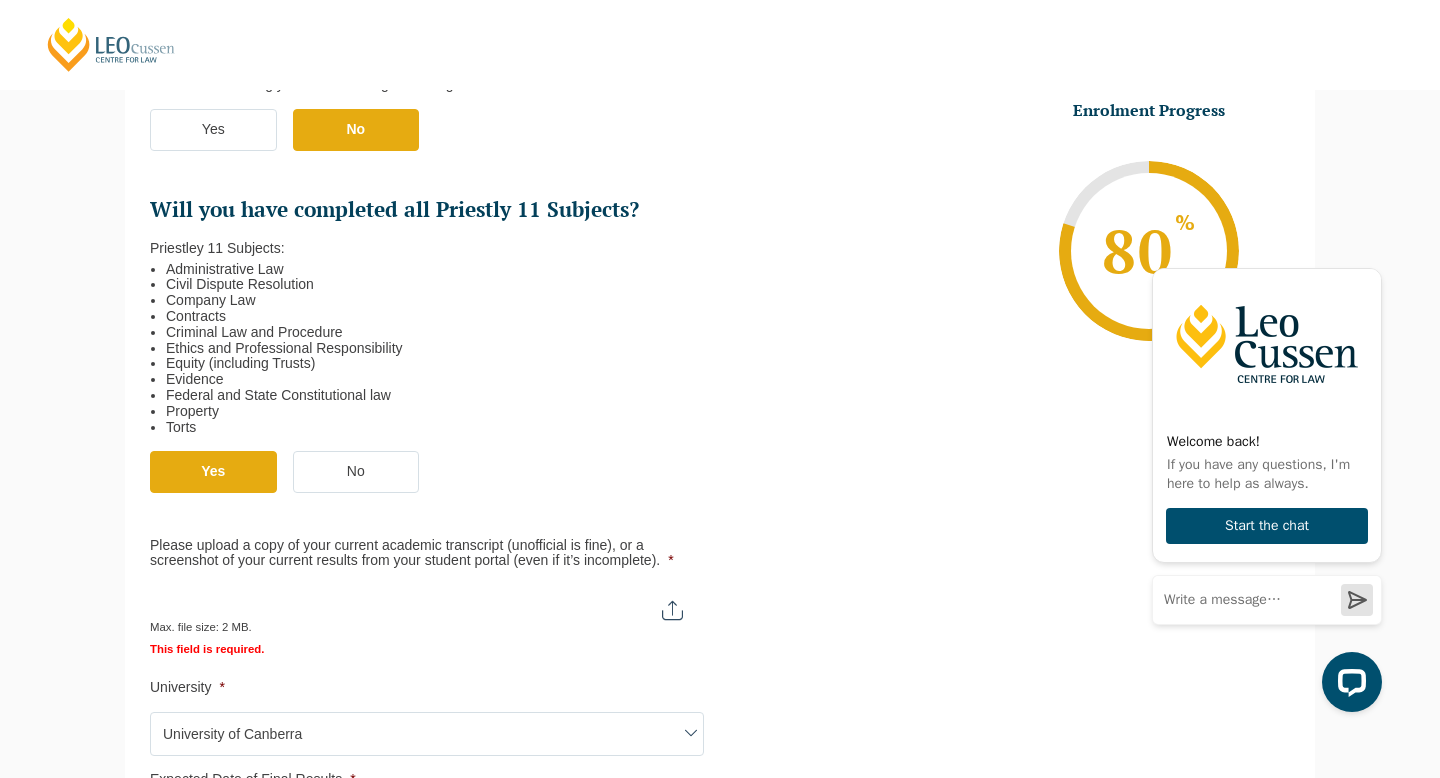 scroll, scrollTop: 649, scrollLeft: 0, axis: vertical 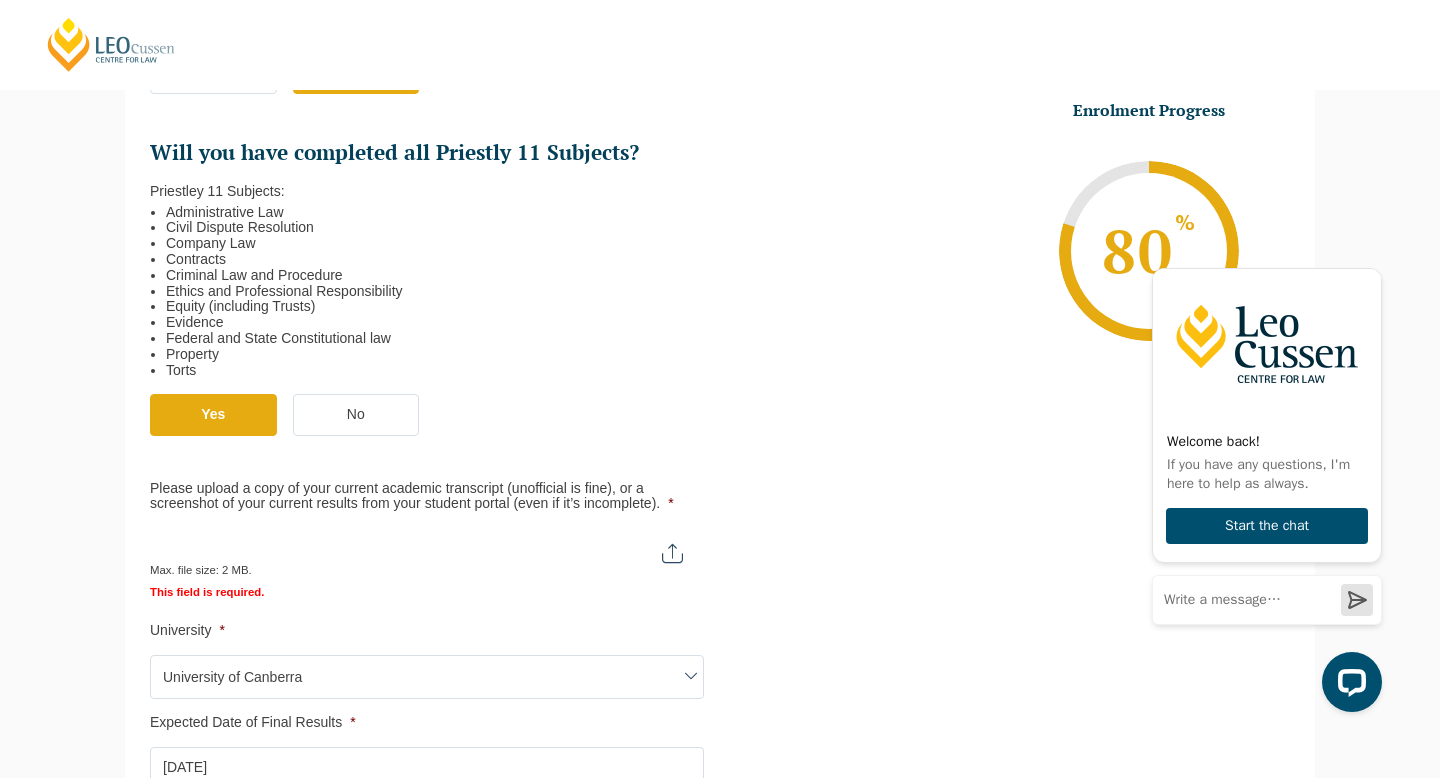 click on "Please upload a copy of your current academic transcript (unofficial is fine), or a screenshot of your current results from your student portal (even if it’s incomplete). *" at bounding box center [426, 545] 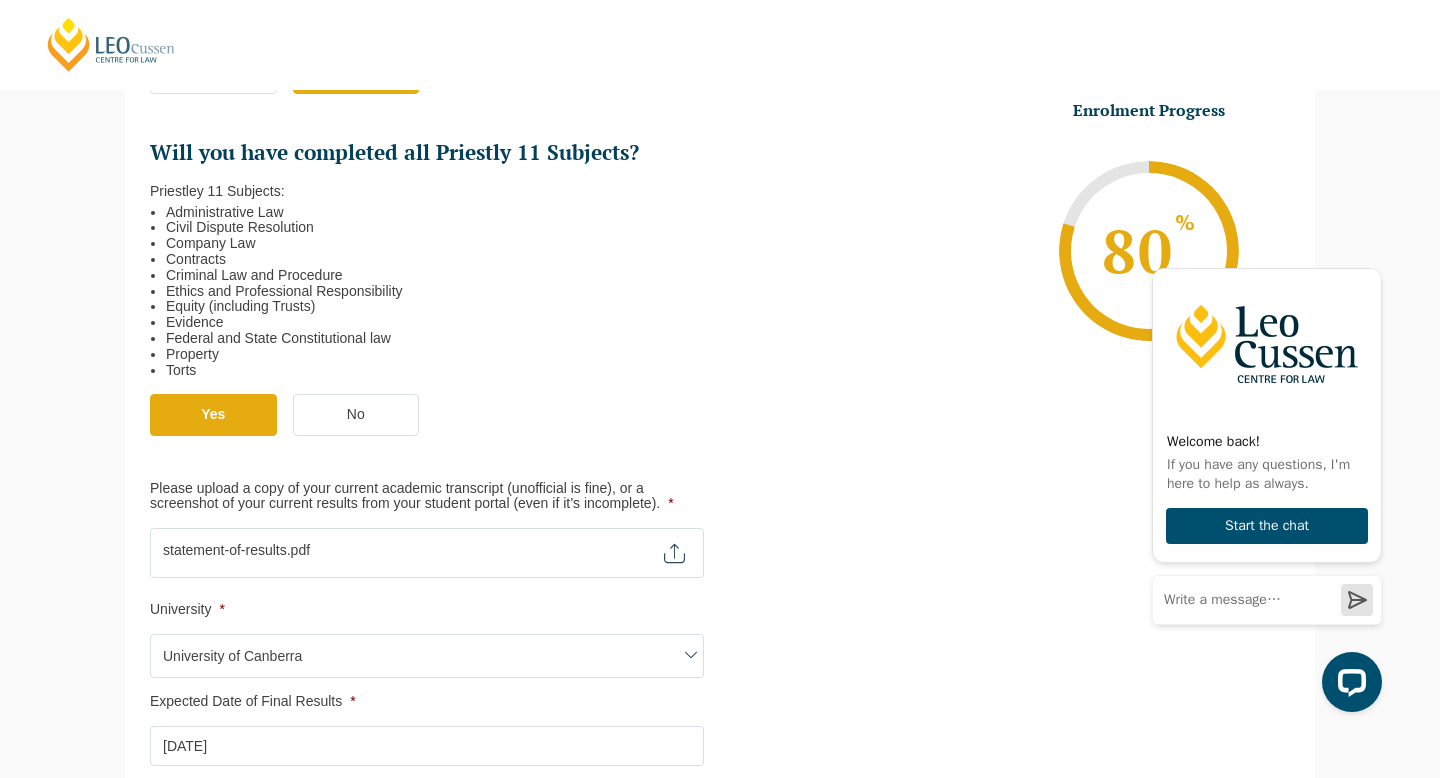 click on "Qualification Before enrolling in the Practical Legal Training program, you will need to have qualified for your Bachelor of Laws (LLB) or Juris Doctor (JD). Please select the option below that best suits your situation.  Where did you obtain your degree? *
Australia
Overseas
Have you received a skills assessment letter from the admitting authority in your state? *
Yes
No
Have you completed all academic requirements? *
Yes
No
Will you receive your Final Results of your Bachelor of Laws (LLB) or Juris Doctor (JD) before commencing your Practical Legal Training? * Will you receive your  Final Results  of your Bachelor of Laws (LLB) or Juris Doctor (JD) before commencing your Practical Legal Training? *
Yes
No
*
Yes
No
Will you have completed all Priestly 11 Subjects? Priestley 11 Subjects:
* No" at bounding box center [720, 268] 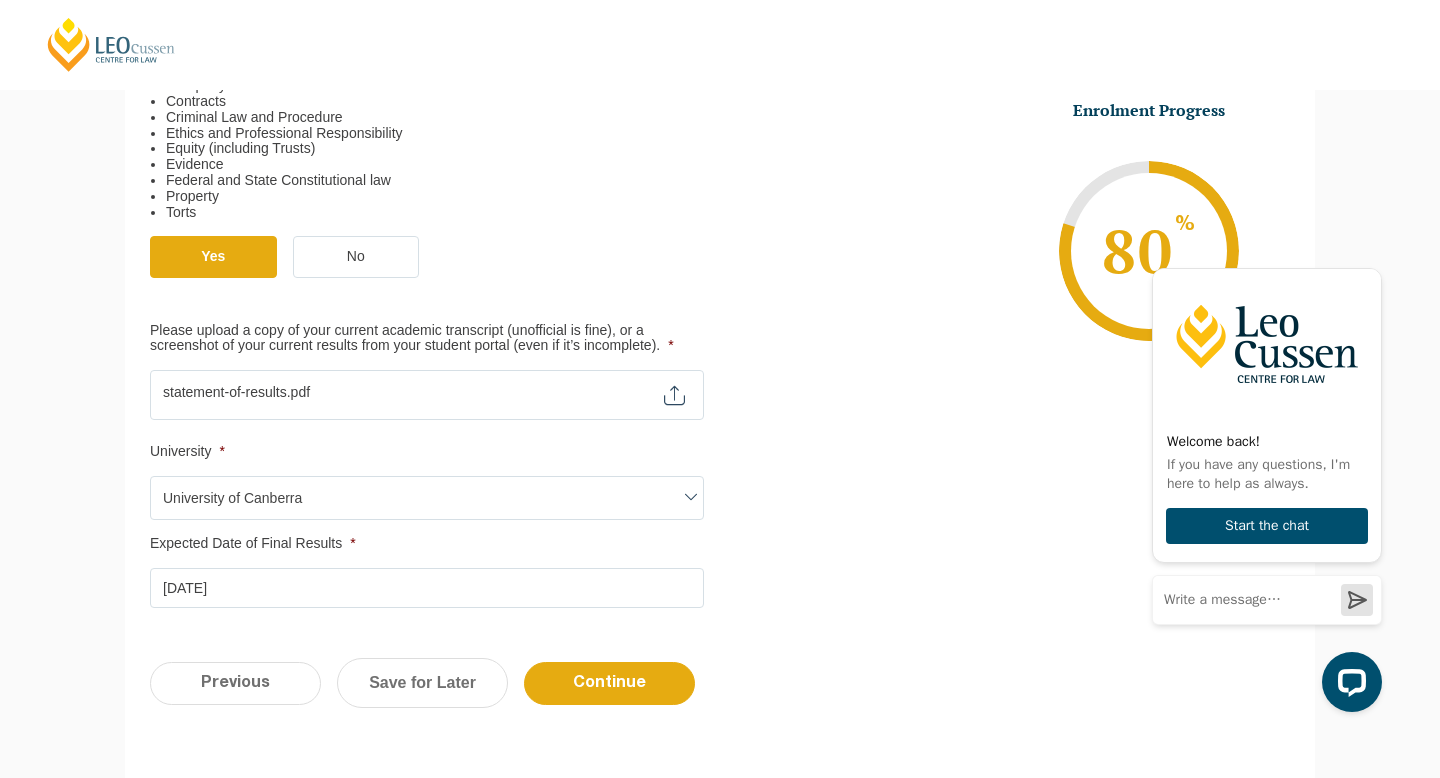 scroll, scrollTop: 1111, scrollLeft: 0, axis: vertical 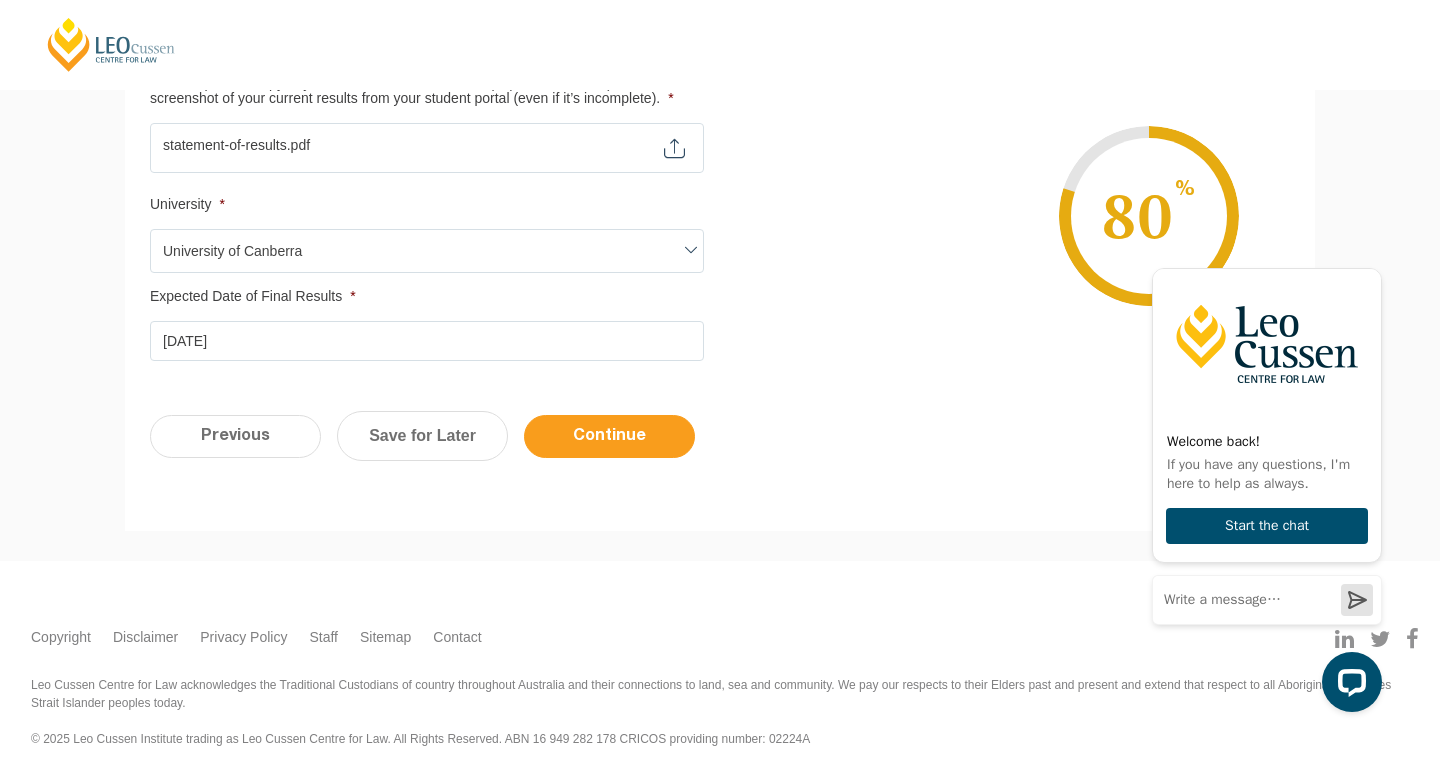 click on "Continue" at bounding box center [609, 436] 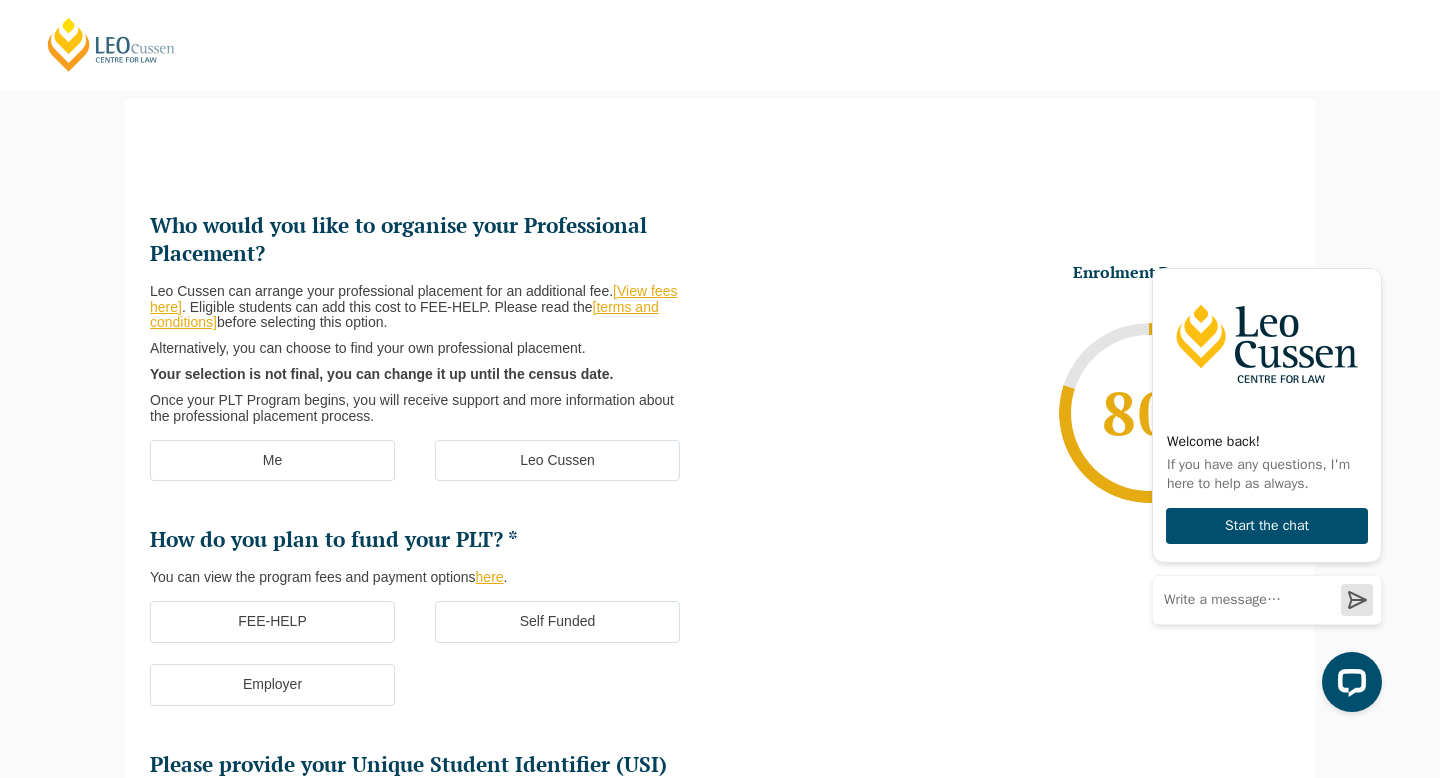 scroll, scrollTop: 173, scrollLeft: 0, axis: vertical 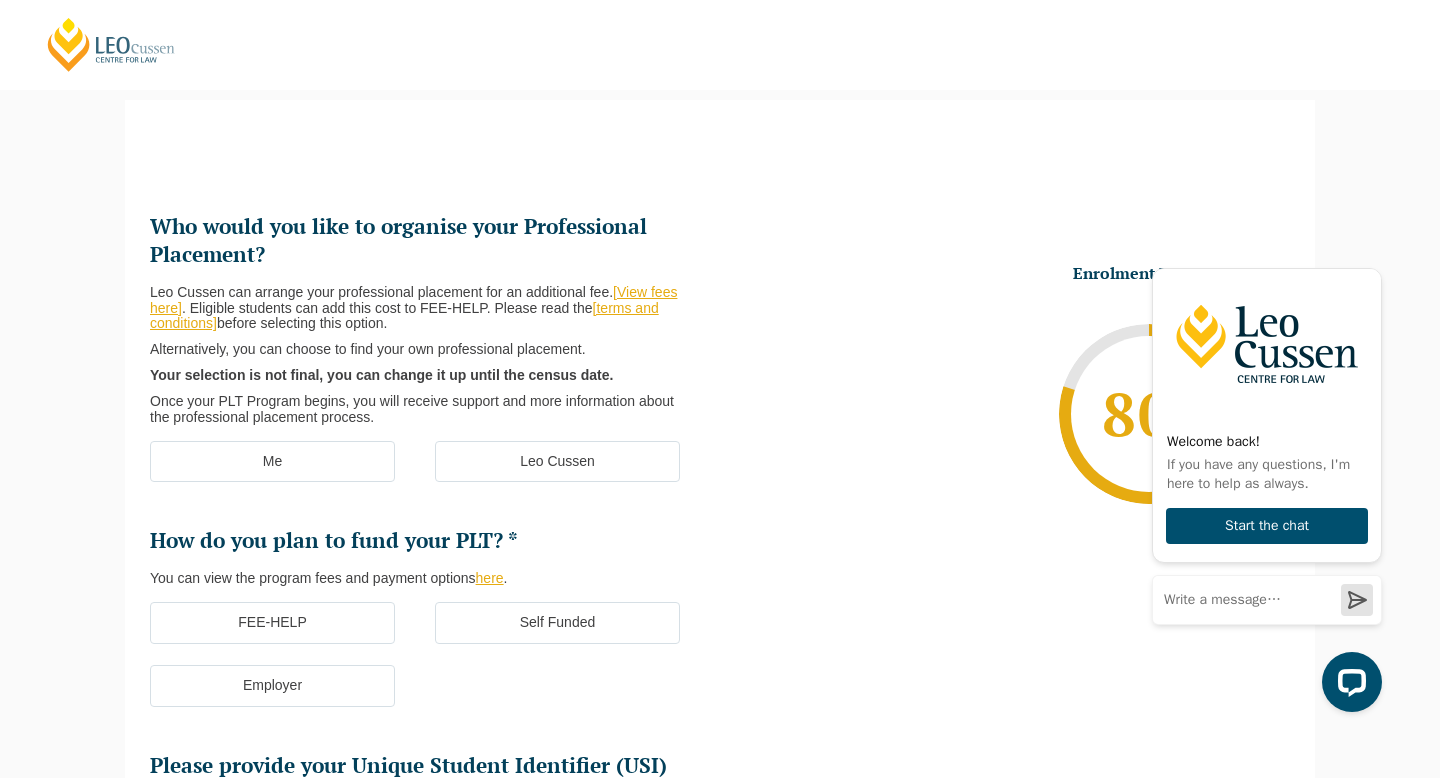 click on "Leo Cussen" at bounding box center (557, 462) 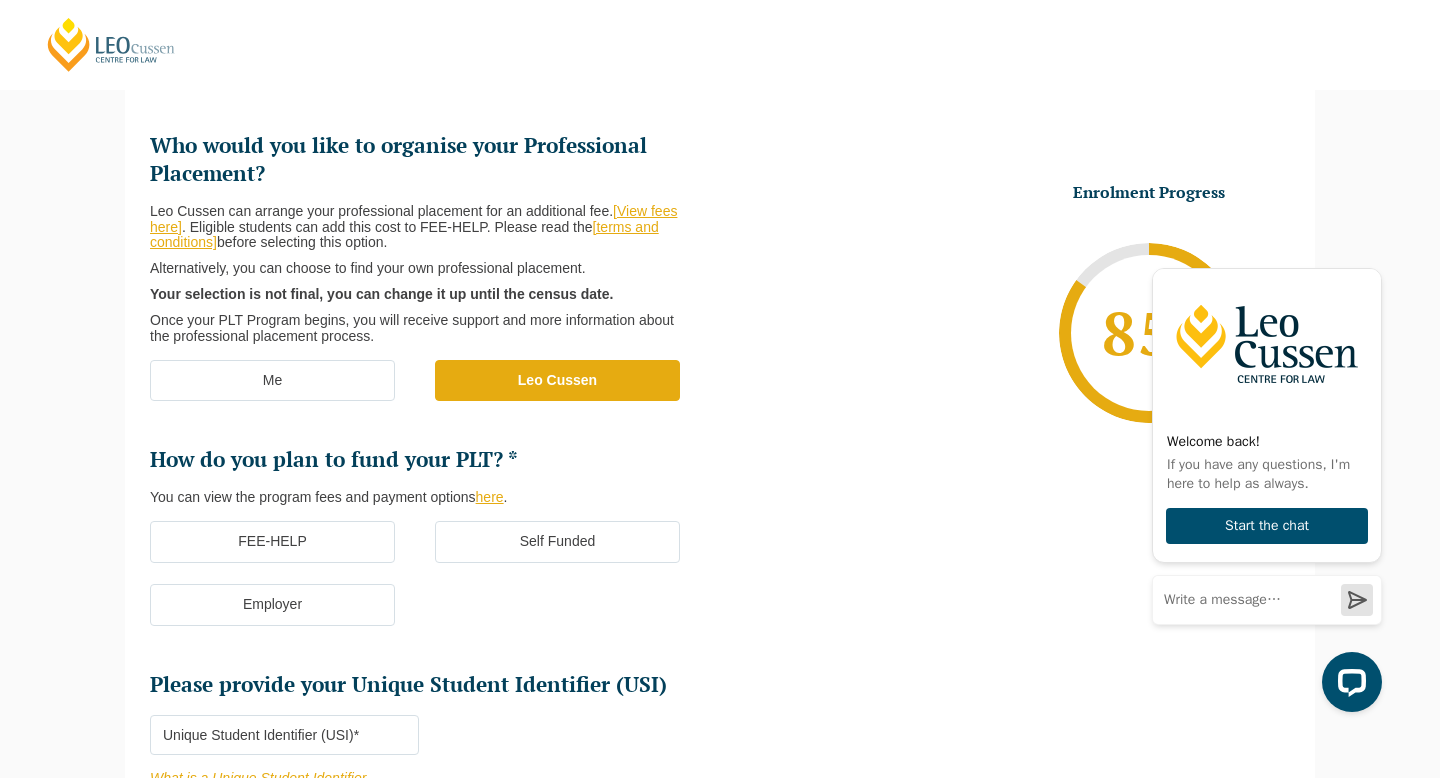 scroll, scrollTop: 260, scrollLeft: 0, axis: vertical 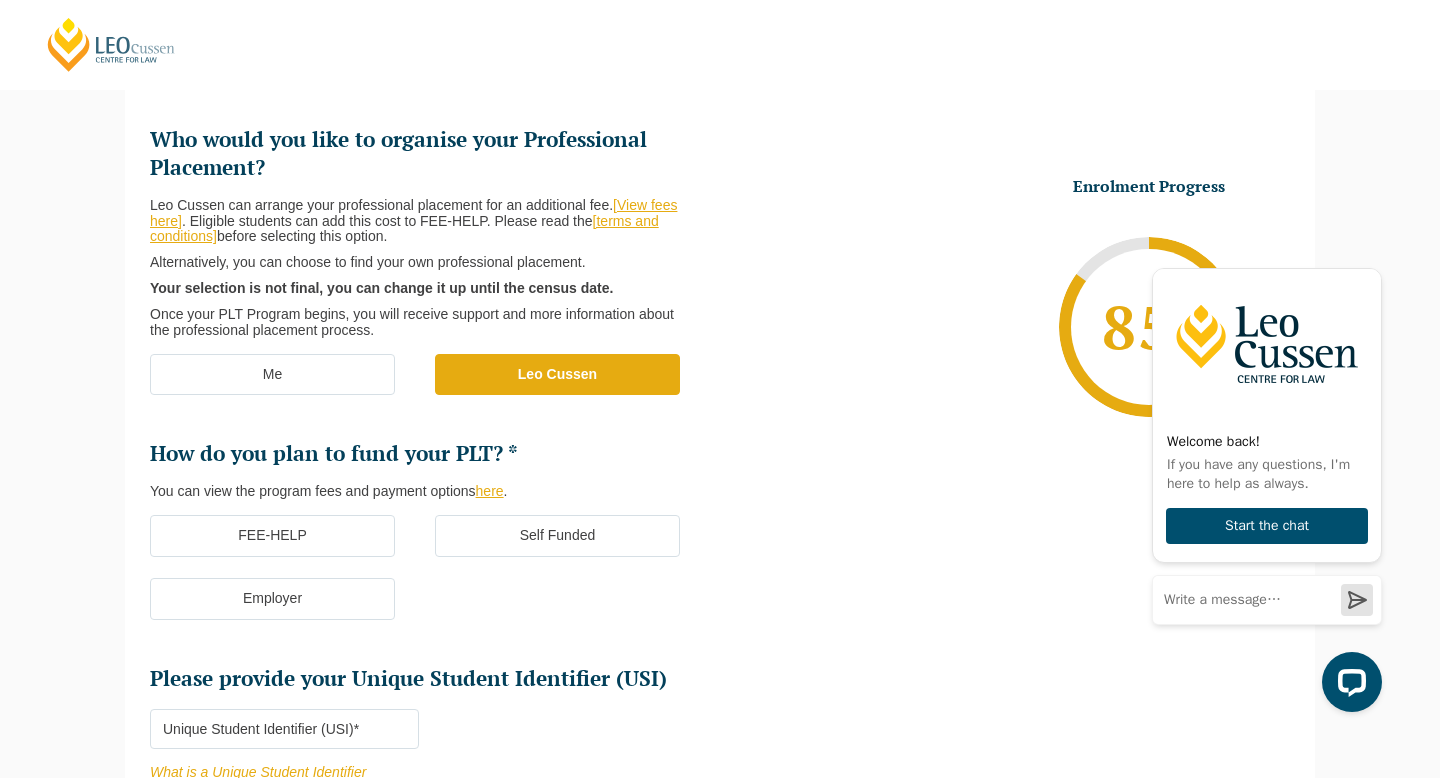 click on "FEE-HELP" at bounding box center [272, 536] 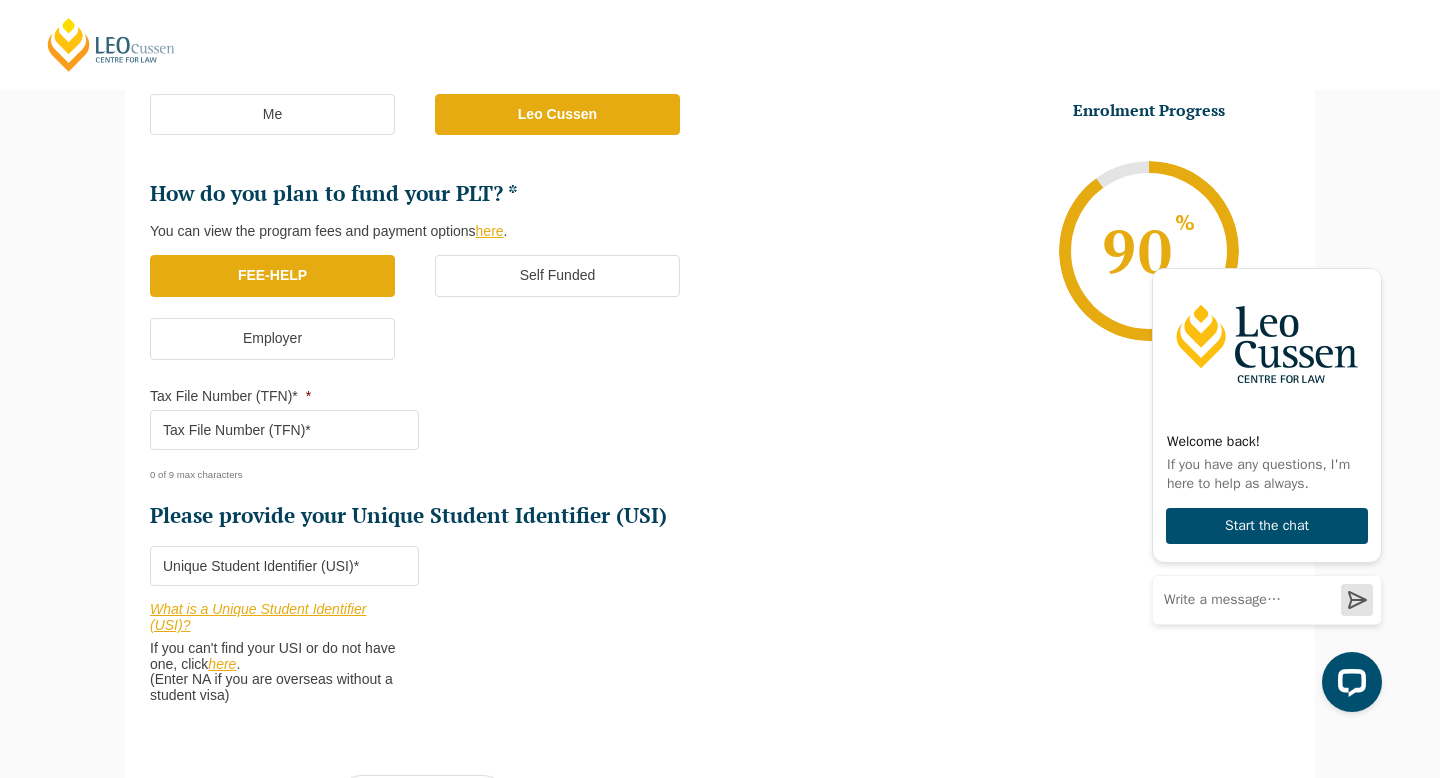 scroll, scrollTop: 523, scrollLeft: 0, axis: vertical 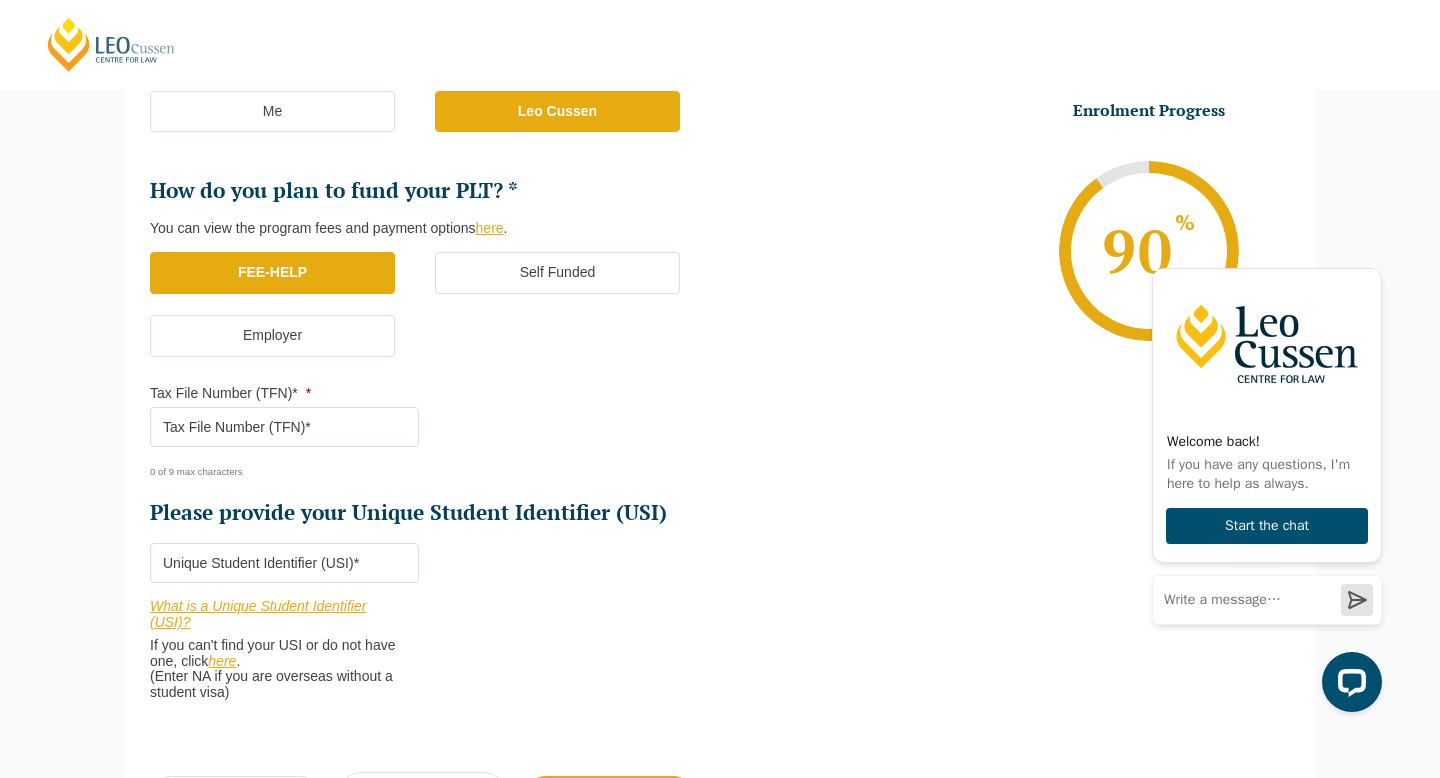 click on "Tax File Number (TFN)* *" at bounding box center [284, 427] 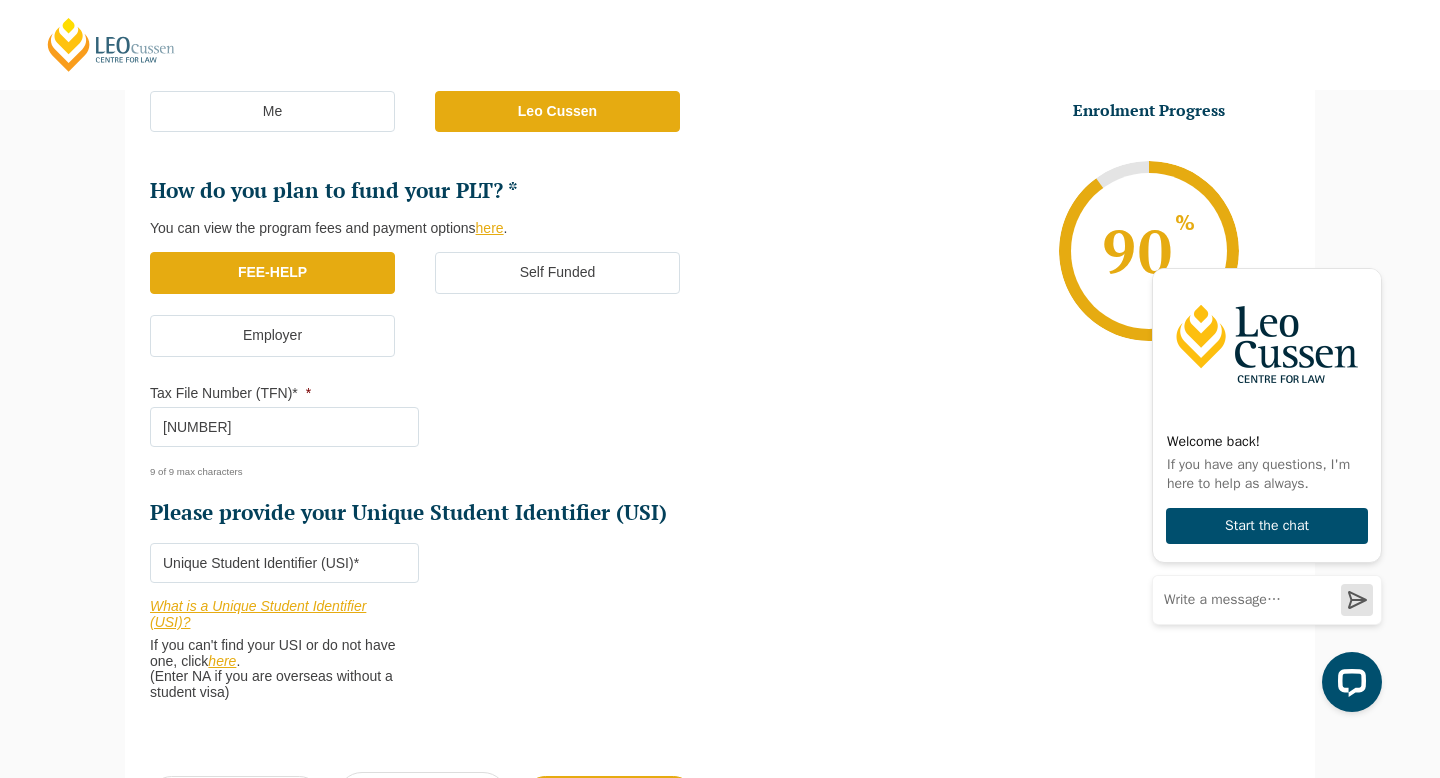 type on "[NUMBER]" 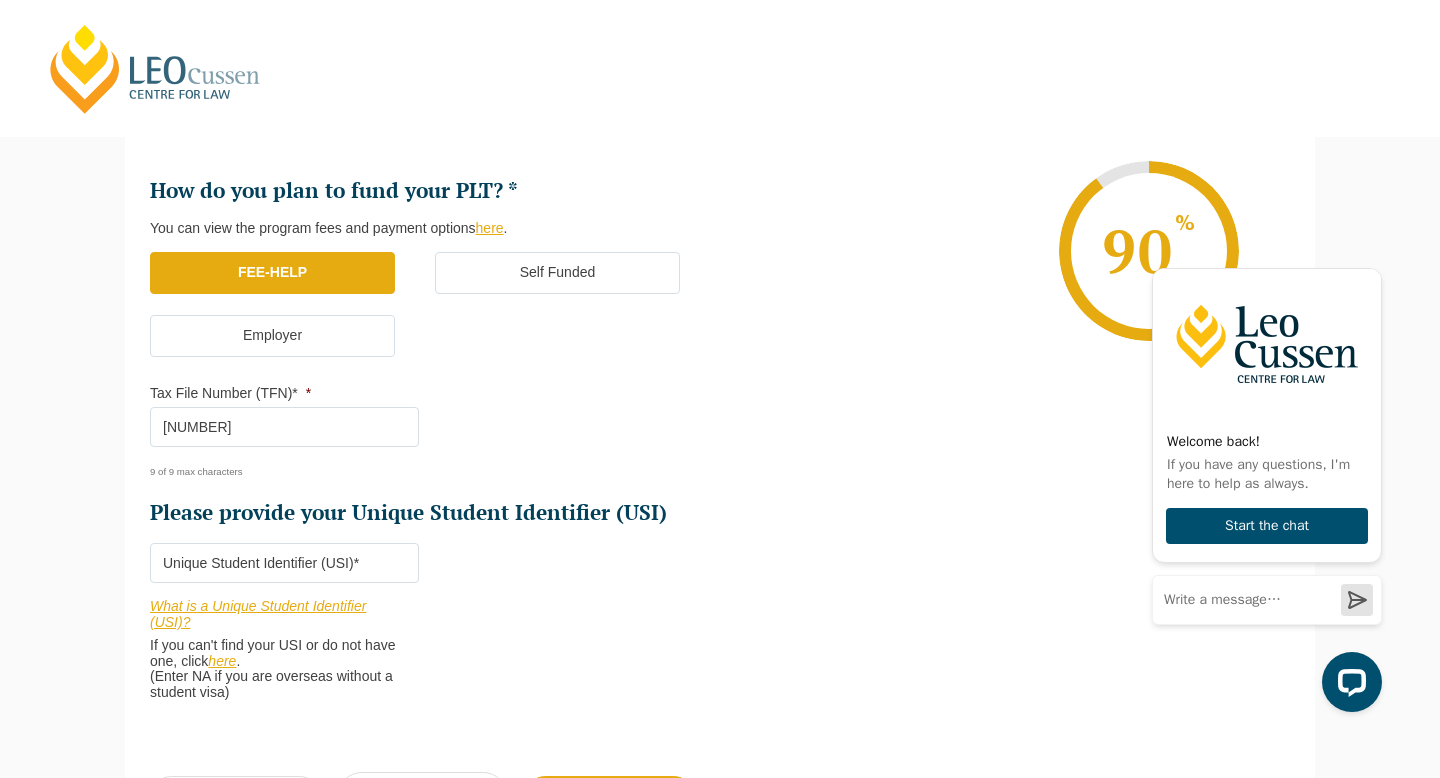 click on "Please provide your Unique Student Identifier (USI) *" at bounding box center [284, 563] 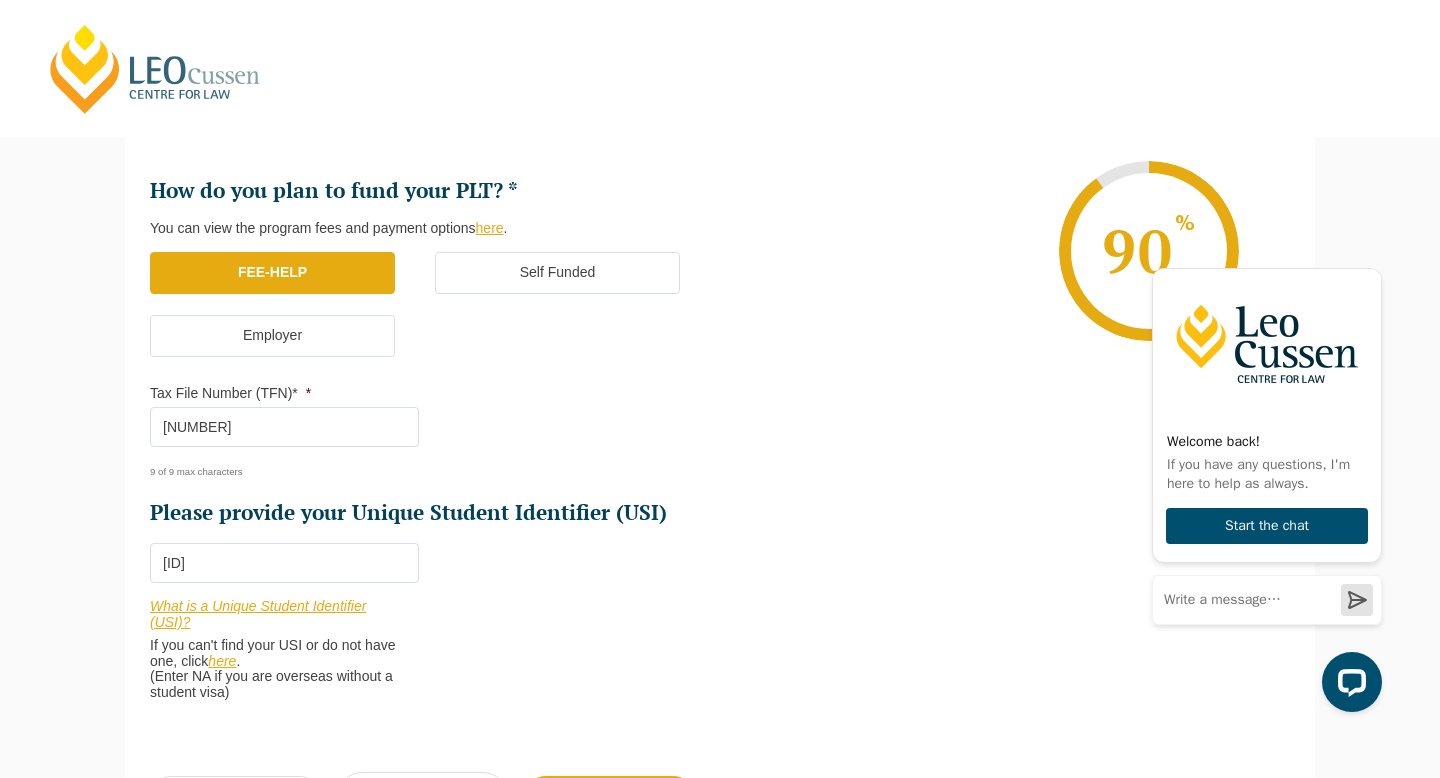 type on "[ID]" 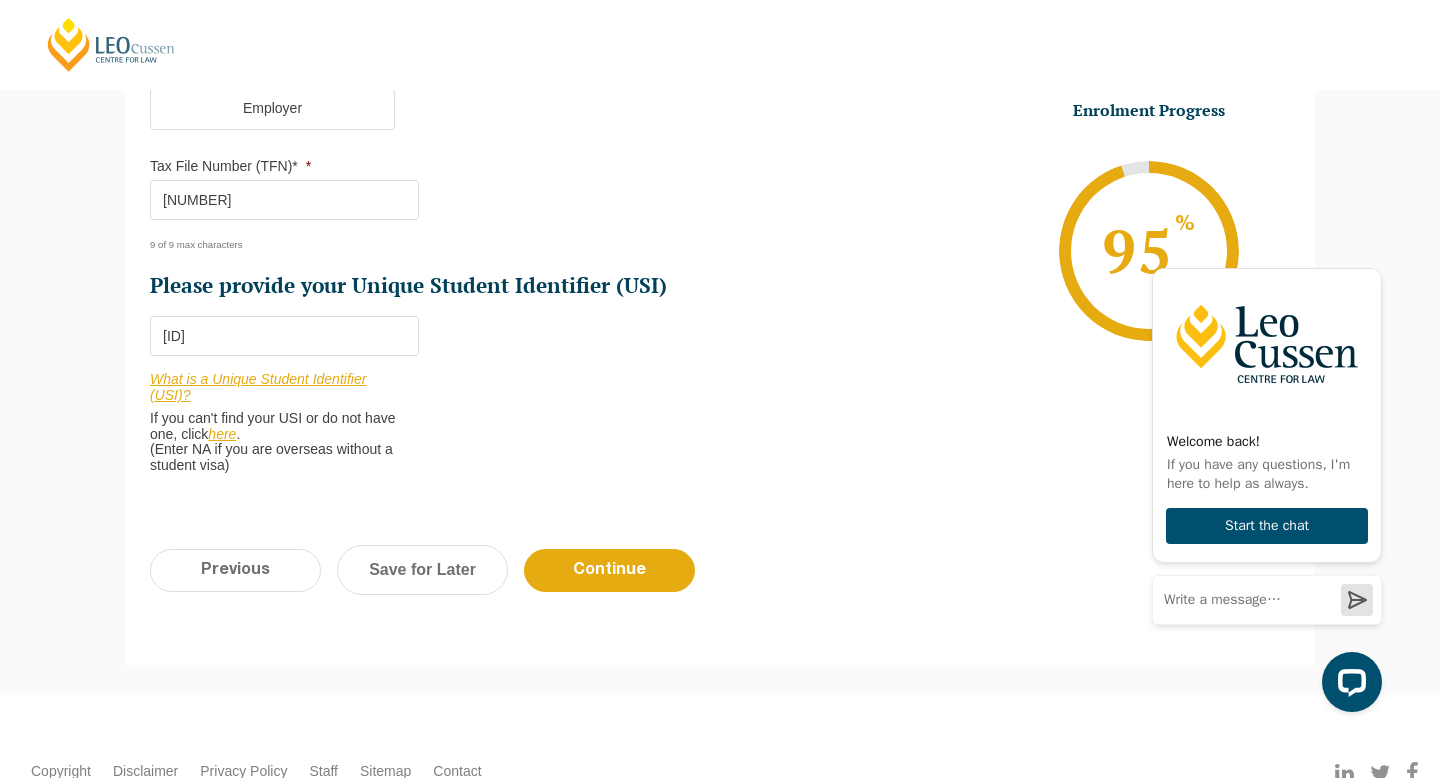 scroll, scrollTop: 788, scrollLeft: 0, axis: vertical 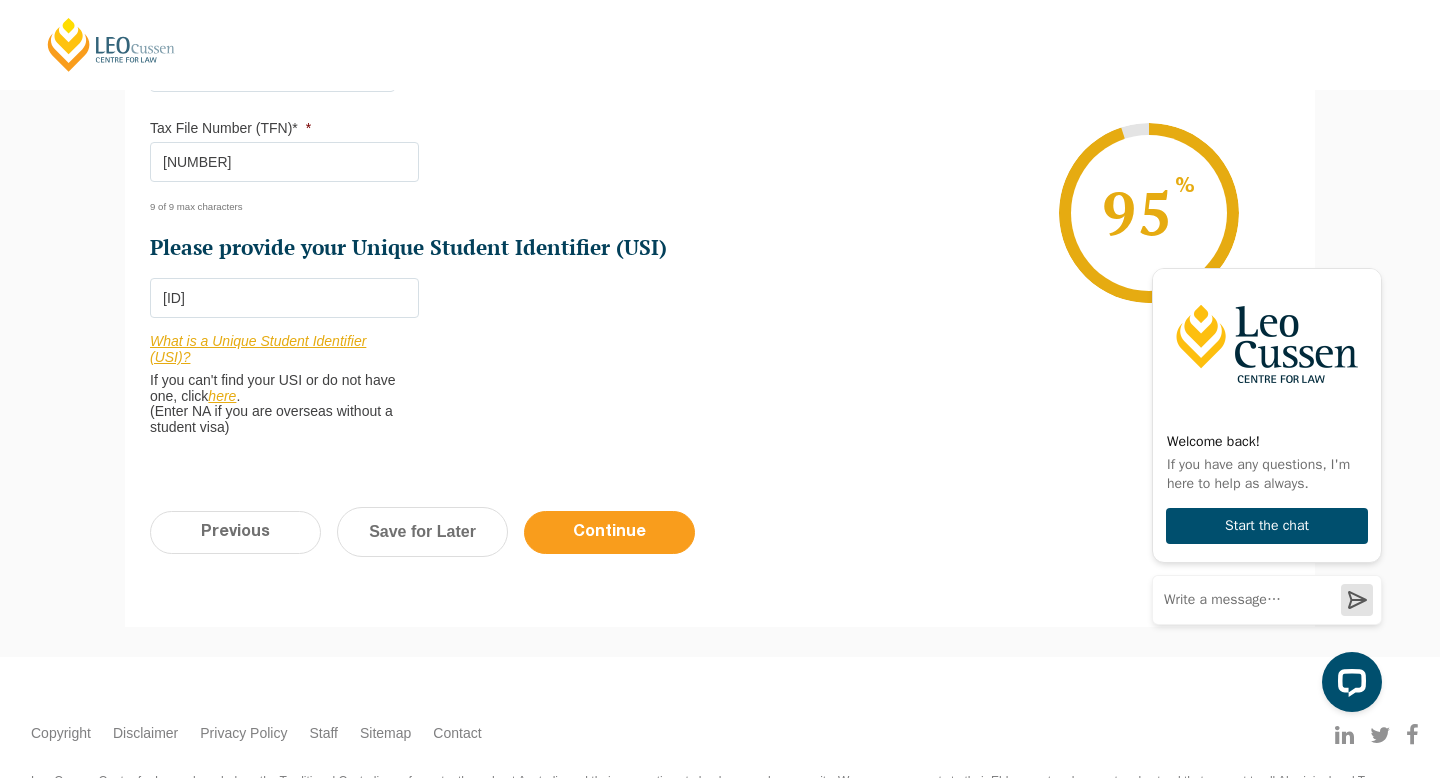 click on "Continue" at bounding box center (609, 532) 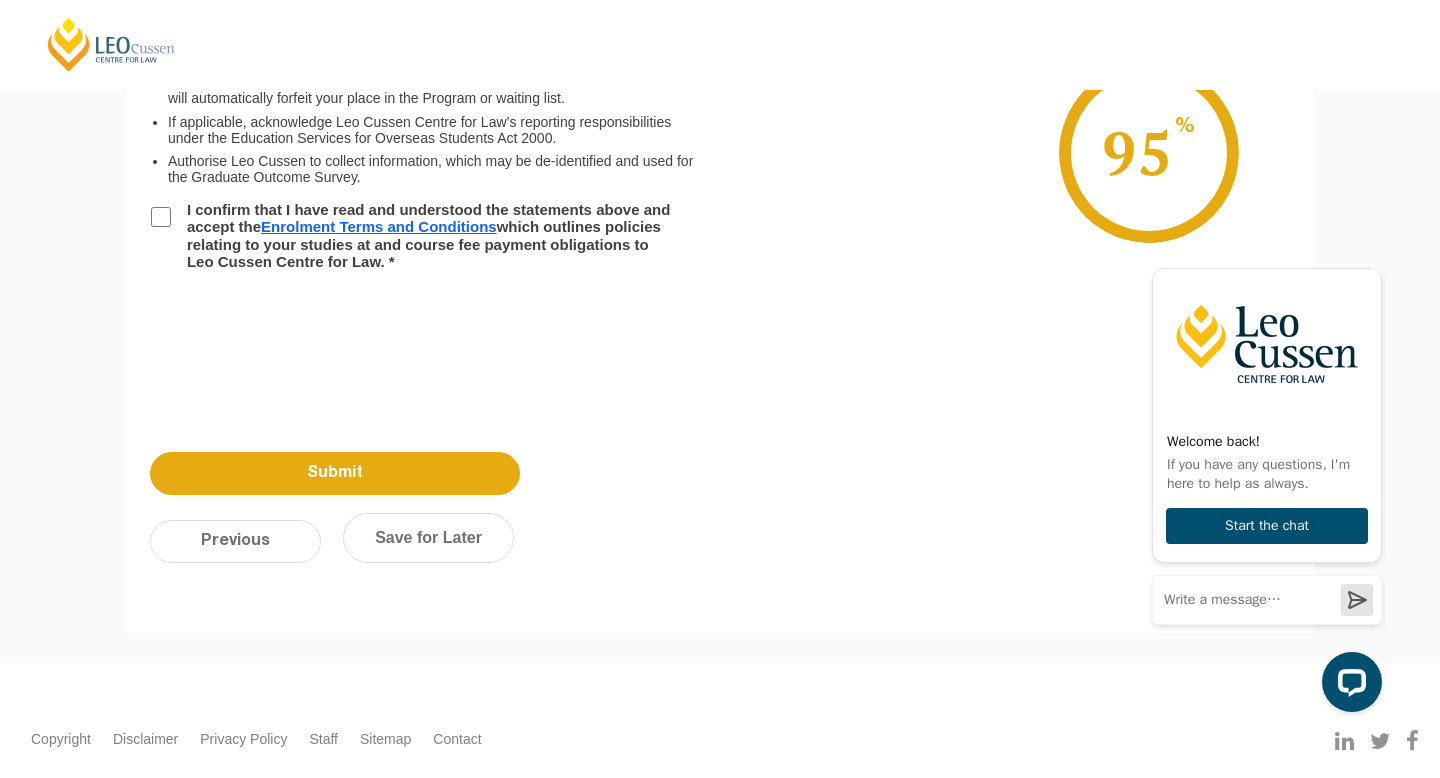 scroll, scrollTop: 173, scrollLeft: 0, axis: vertical 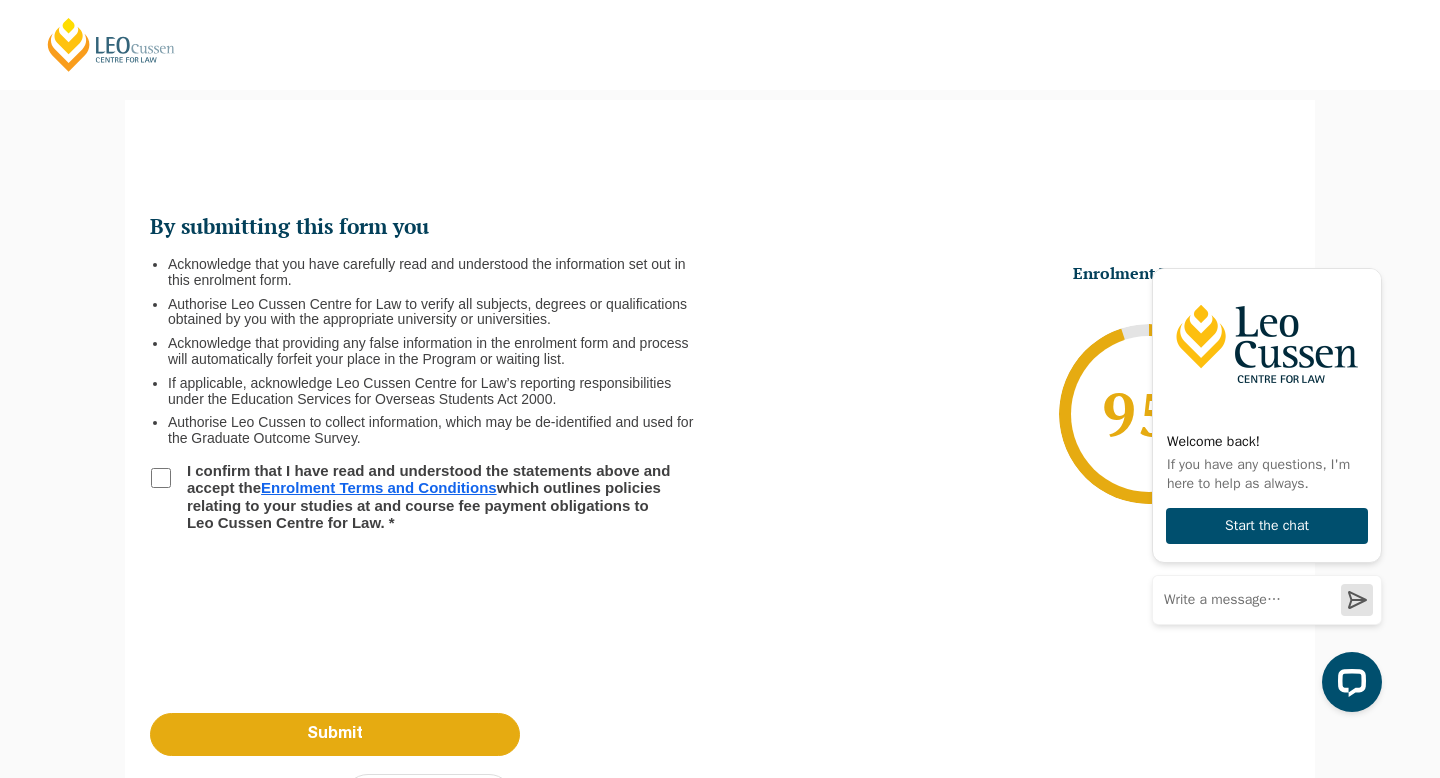 click on "I confirm that I have read and understood the statements above and accept the  Enrolment Terms and Conditions  which outlines policies relating to your studies at and course fee payment obligations to Leo Cussen Centre for Law. *" at bounding box center (161, 478) 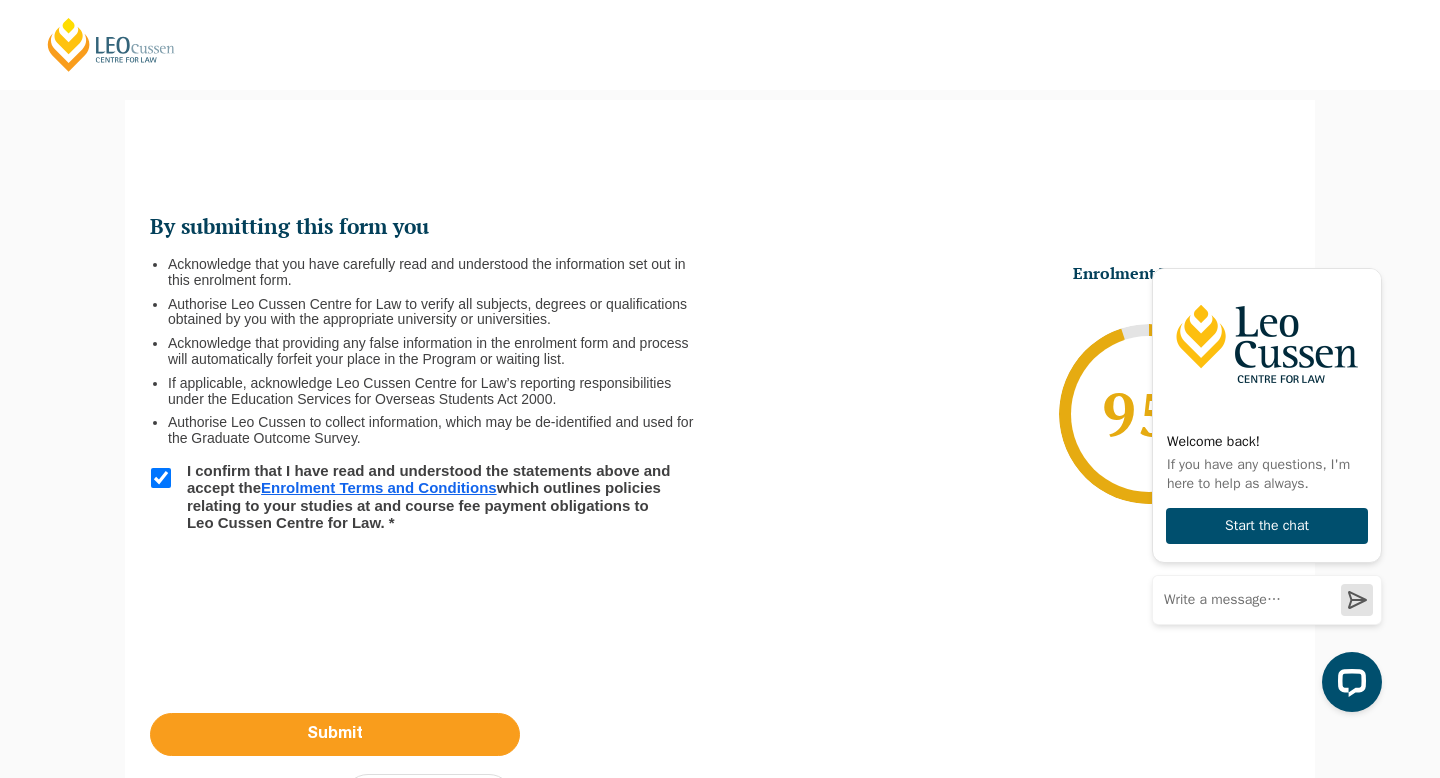 click on "Submit" at bounding box center [335, 734] 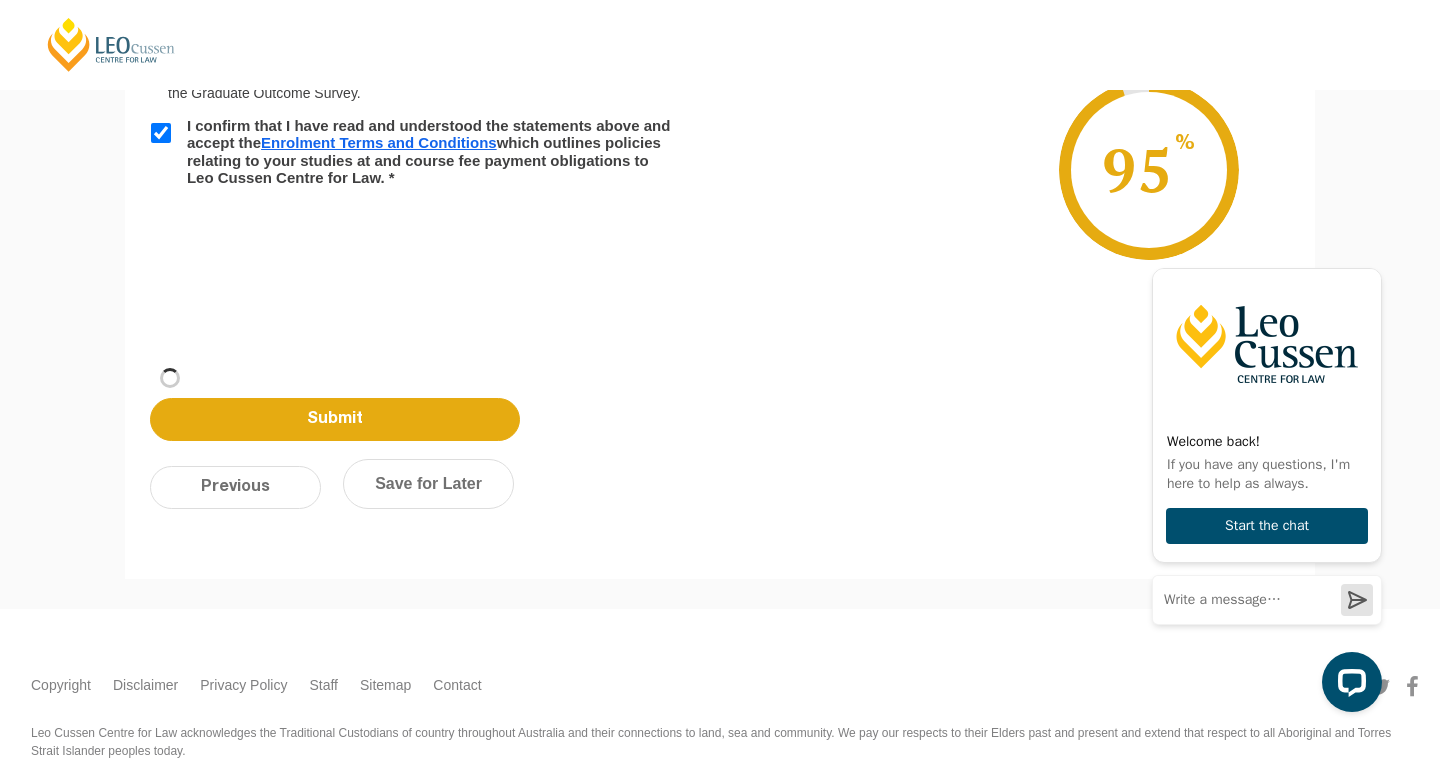 scroll, scrollTop: 519, scrollLeft: 0, axis: vertical 